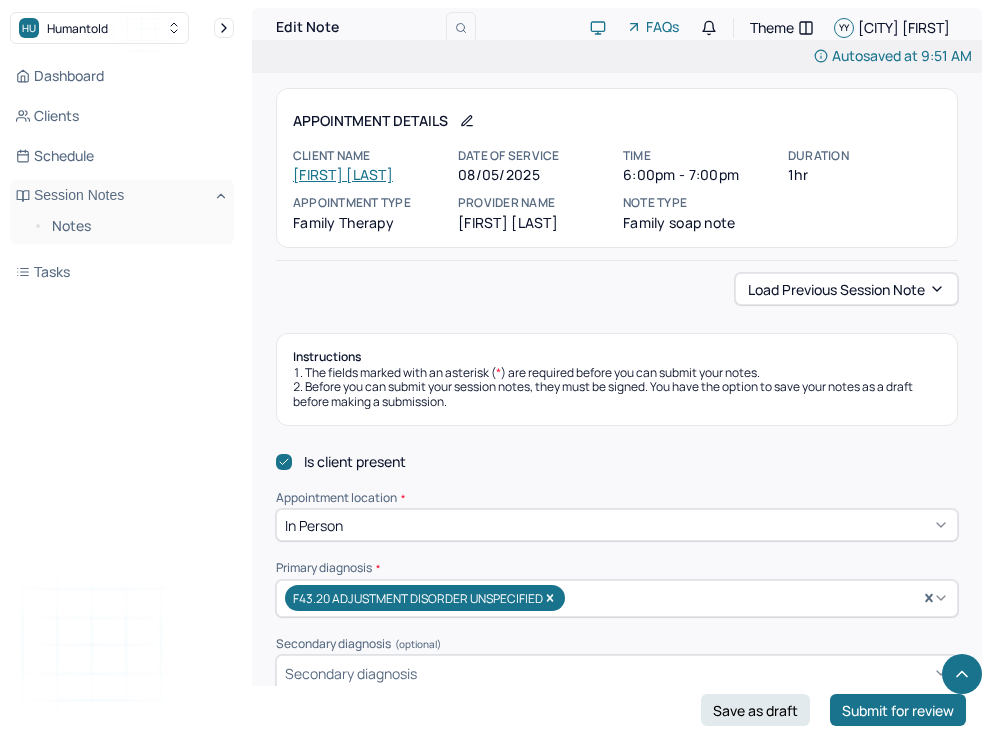 scroll, scrollTop: 992, scrollLeft: 0, axis: vertical 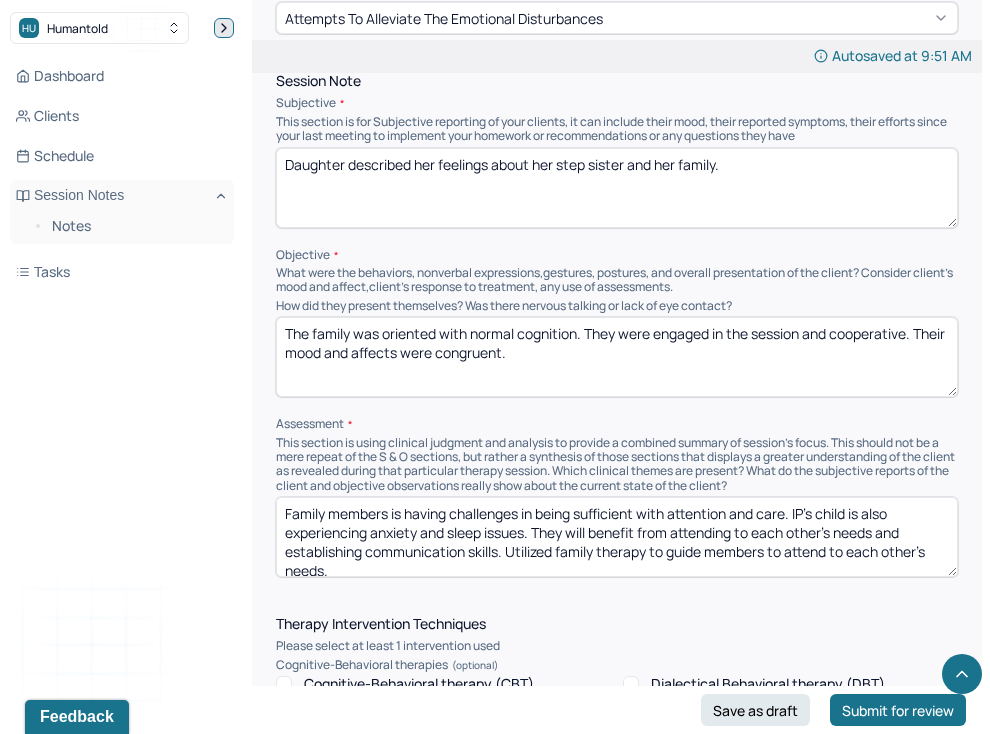 click 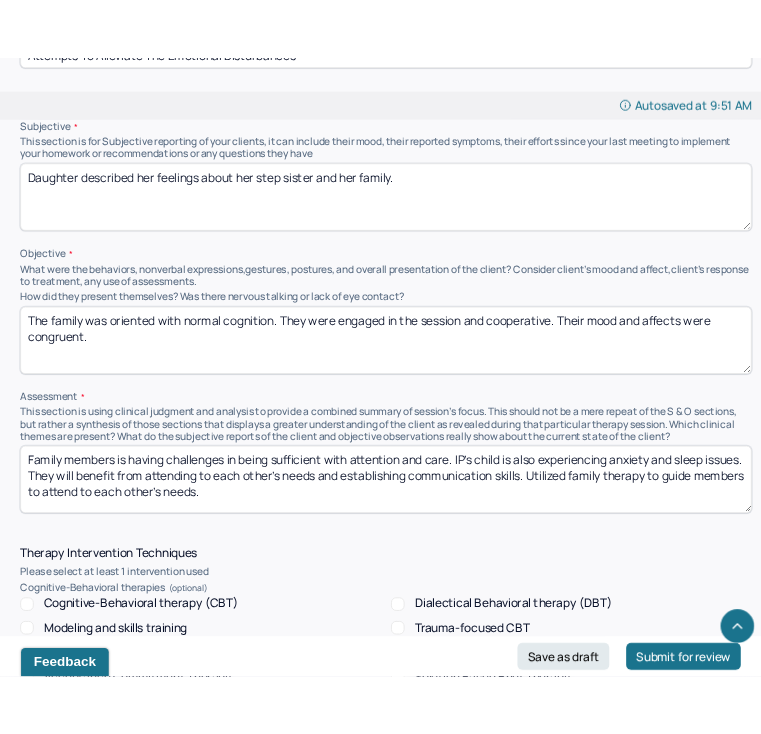 scroll, scrollTop: 1006, scrollLeft: 0, axis: vertical 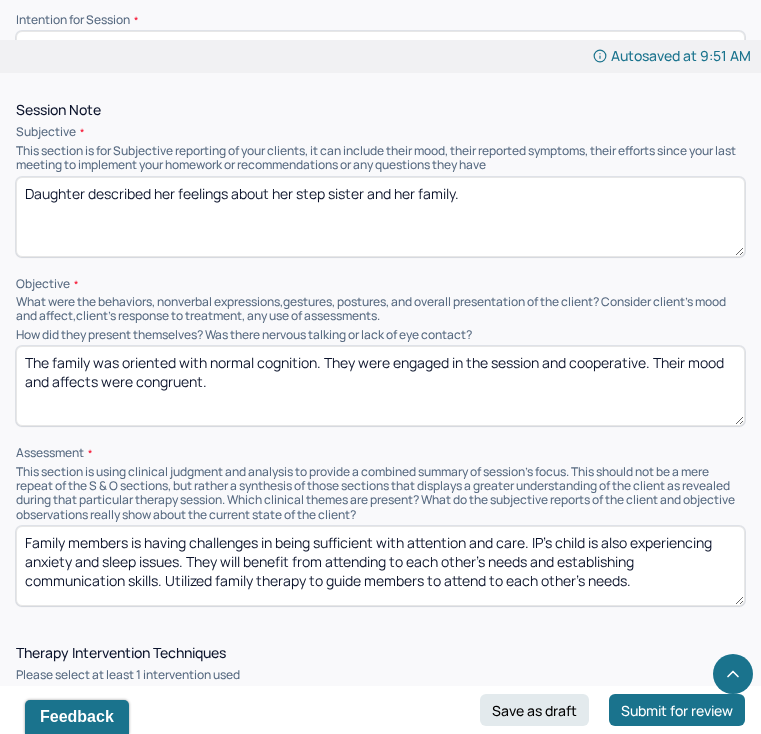 drag, startPoint x: 370, startPoint y: 364, endPoint x: 285, endPoint y: 418, distance: 100.70253 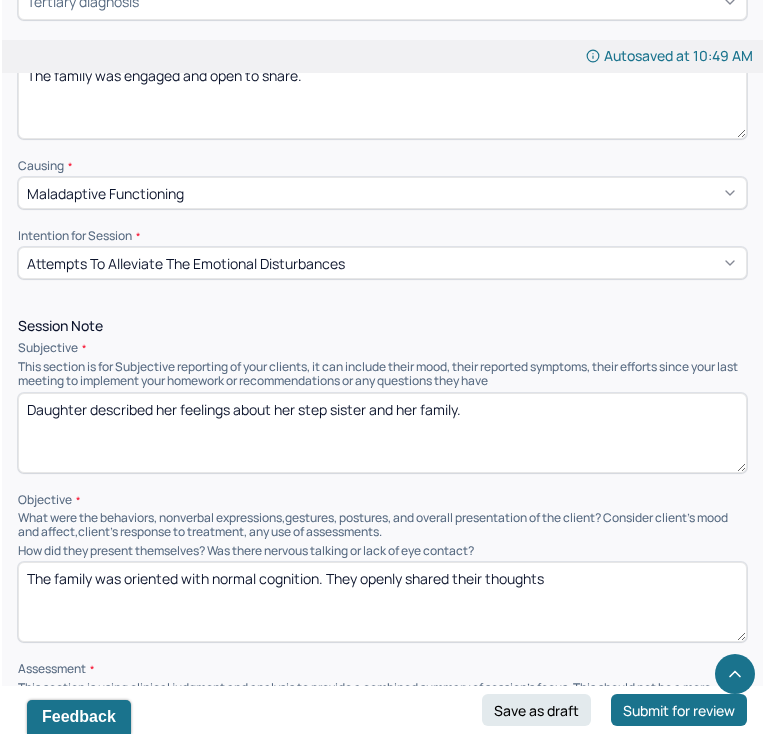 scroll, scrollTop: 756, scrollLeft: 0, axis: vertical 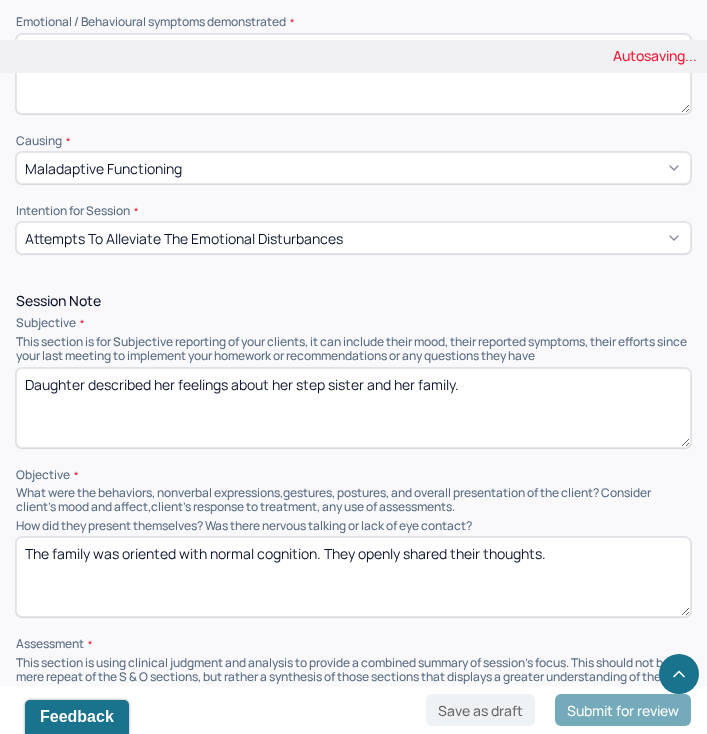 type on "The family was oriented with normal cognition. They openly shared their thoughts." 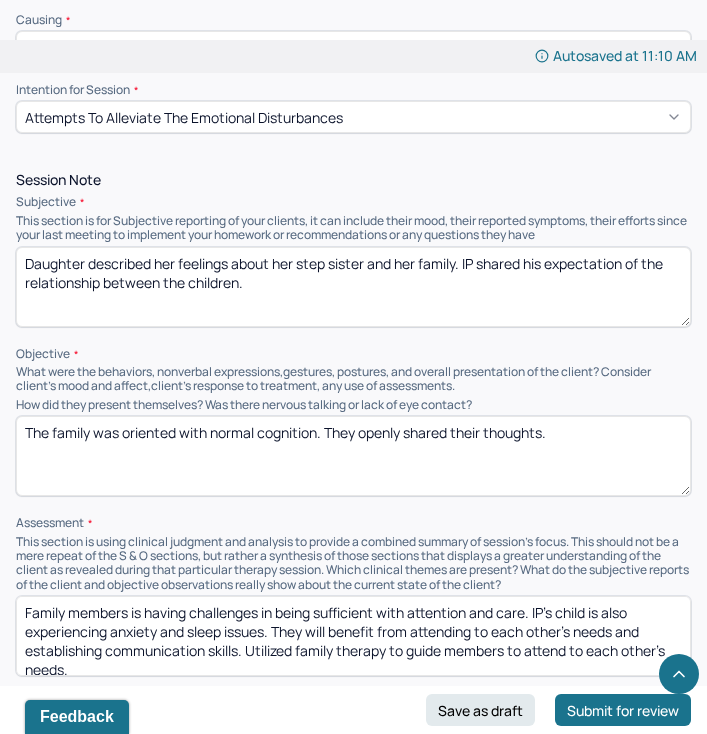 scroll, scrollTop: 889, scrollLeft: 0, axis: vertical 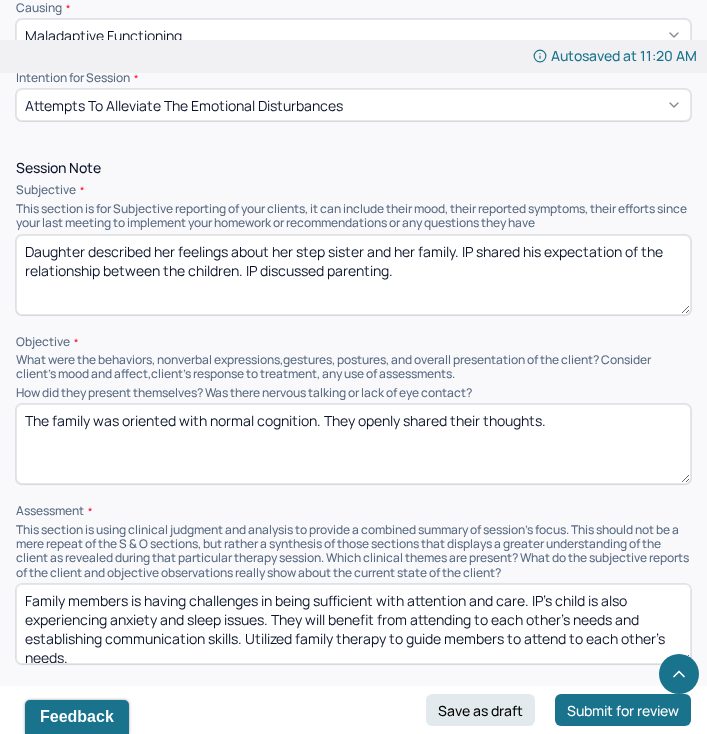 click on "Daughter described her feelings about her step sister and her family. IP shared his expectation of the relationship between the children. IP discussed parenting." at bounding box center [353, 275] 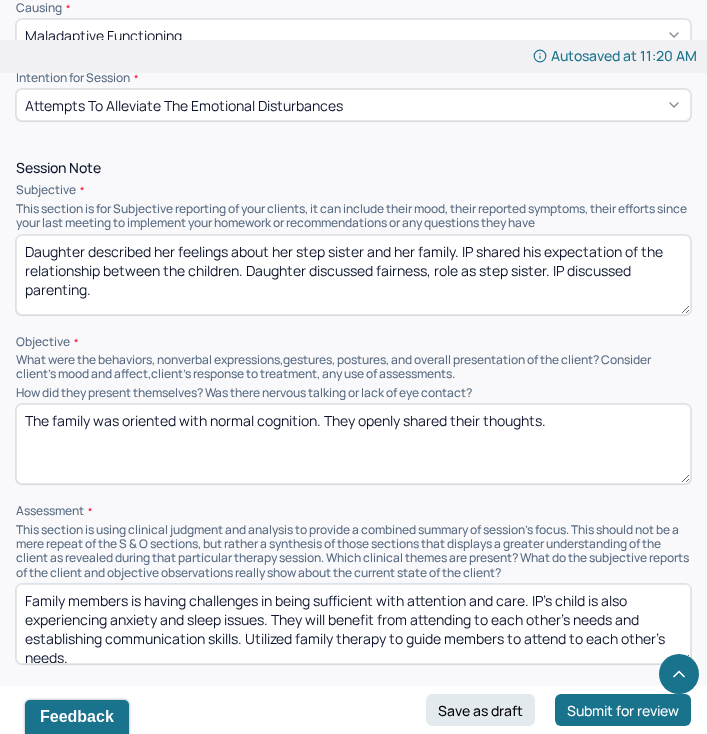 click on "Daughter described her feelings about her step sister and her family. IP shared his expectation of the relationship between the children. Daughter discussed fairness, role as step sister IP discussed parenting." at bounding box center [353, 275] 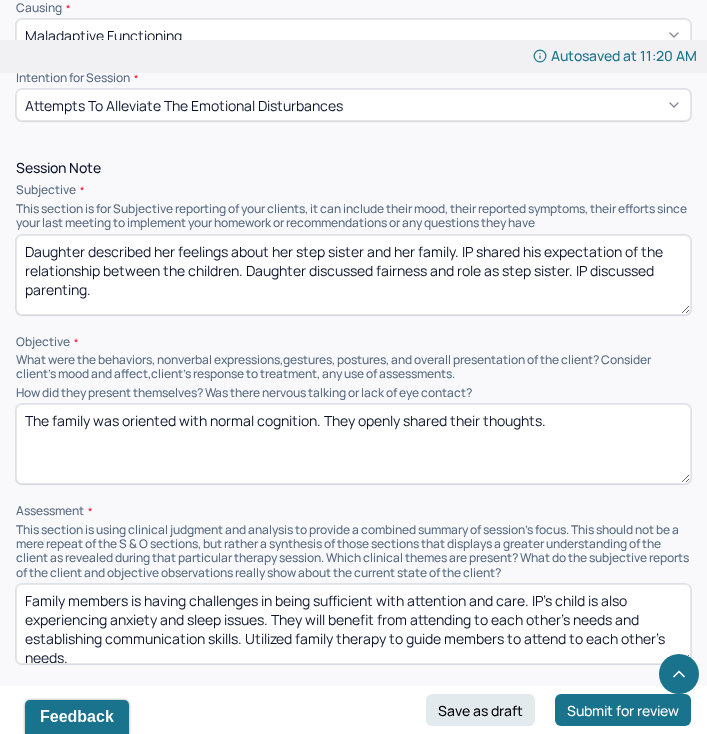click on "Daughter described her feelings about her step sister and her family. IP shared his expectation of the relationship between the children. Daughter discussed fairness and role as step sister. IP discussed parenting." at bounding box center (353, 275) 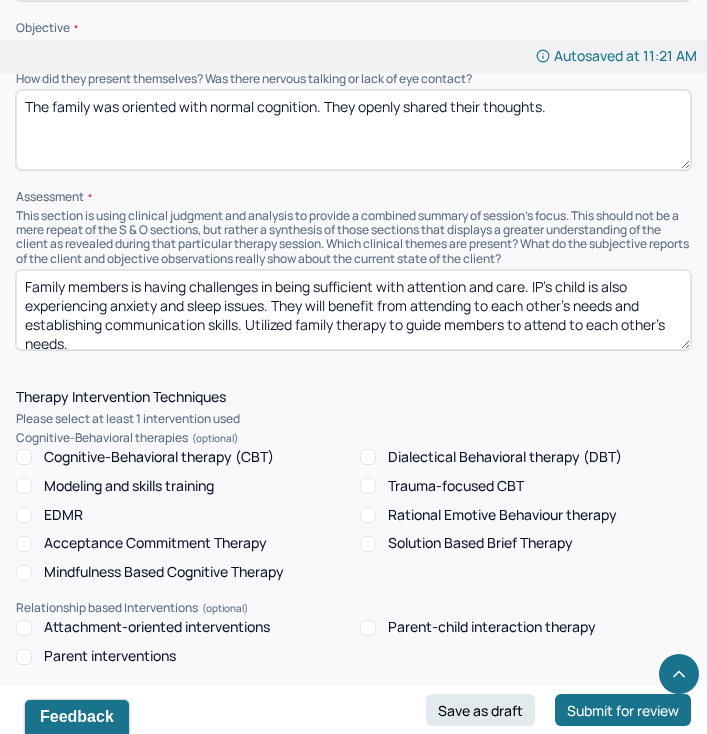scroll, scrollTop: 1205, scrollLeft: 0, axis: vertical 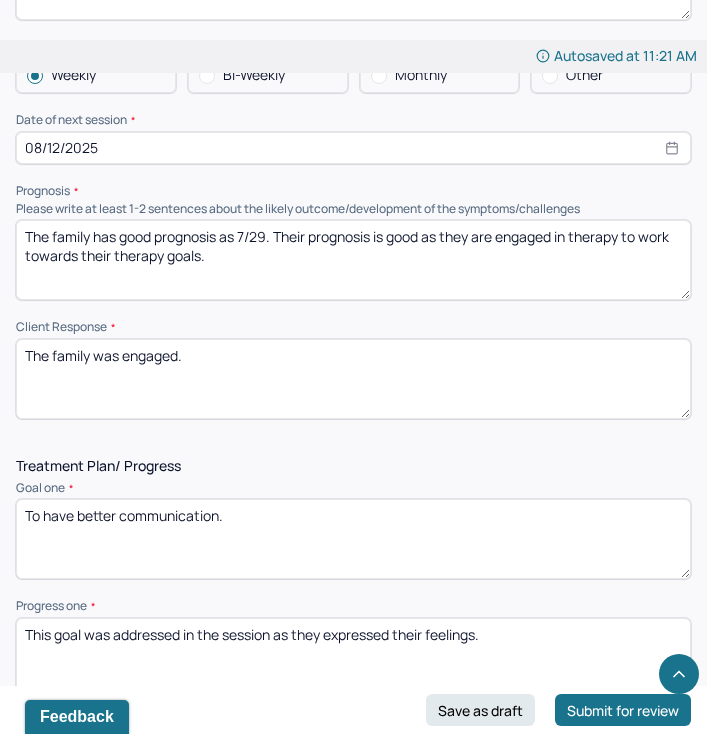 type on "Daughter described her feelings about her step sister and her family. IP shared his expectation of the relationship between the children. Daughter discussed fairness and role as step sister. IP discussed parenting and her expectation of her role as sister." 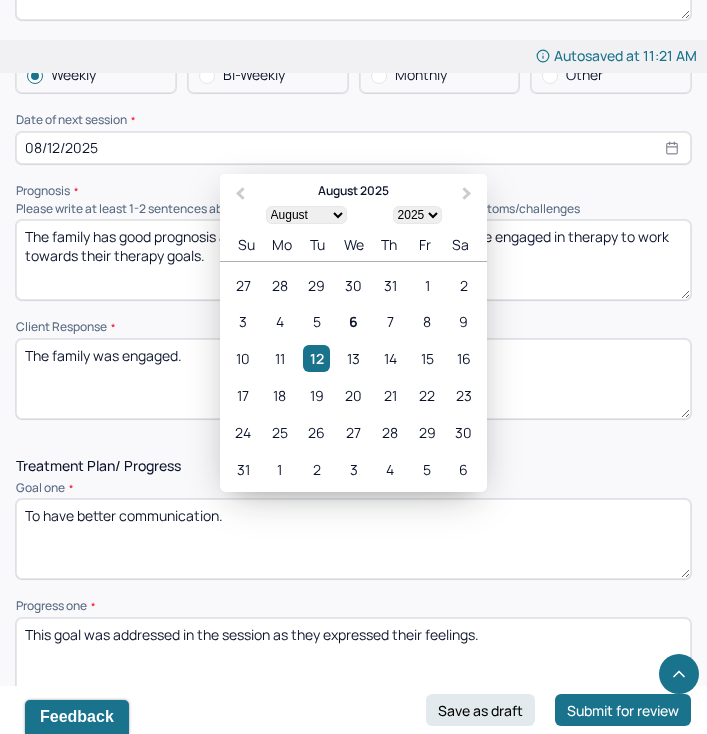 click on "Client Response" at bounding box center (353, 327) 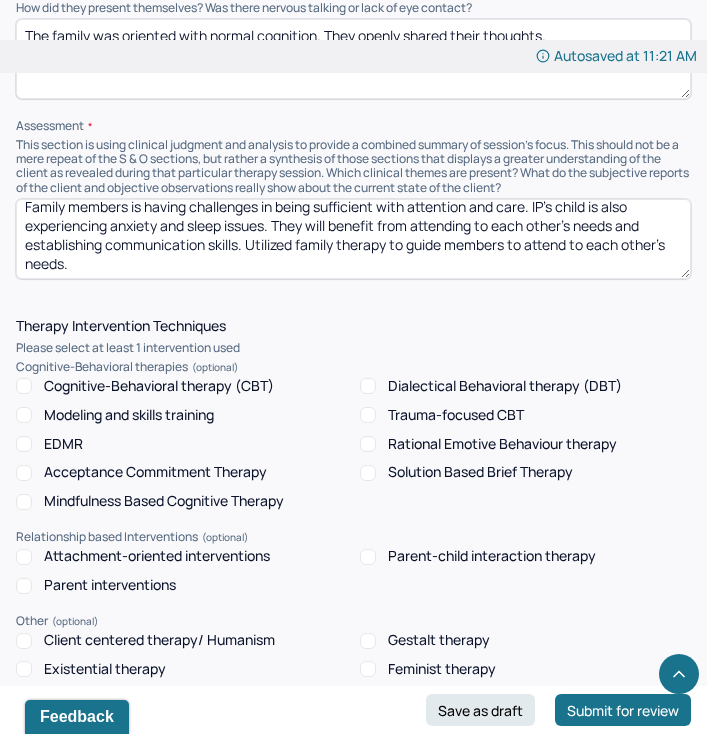 scroll, scrollTop: 1277, scrollLeft: 0, axis: vertical 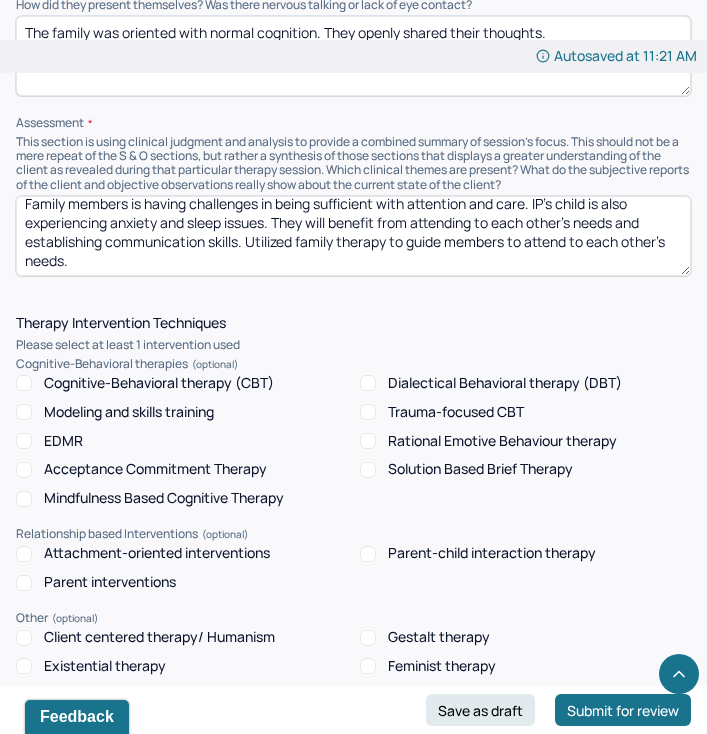 drag, startPoint x: 277, startPoint y: 201, endPoint x: 266, endPoint y: 223, distance: 24.596748 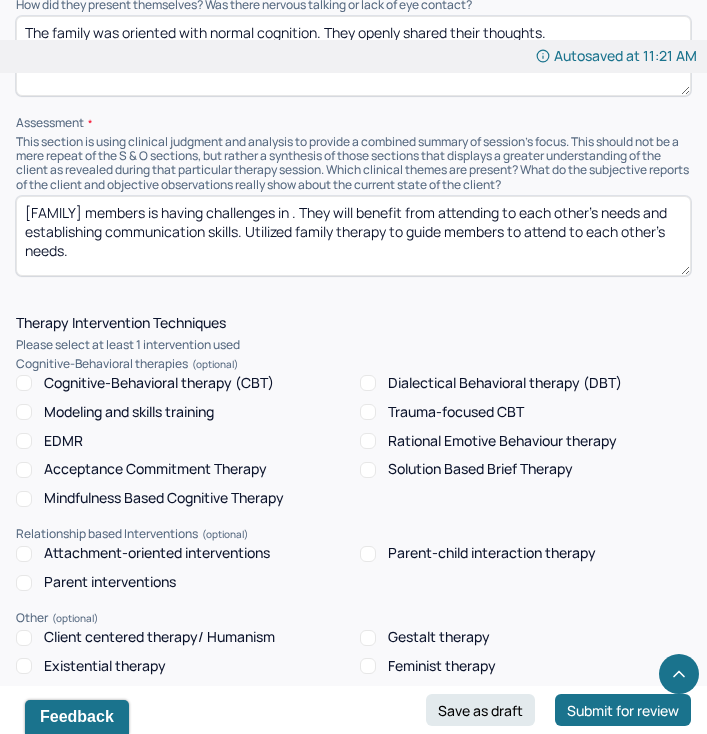 scroll, scrollTop: 0, scrollLeft: 0, axis: both 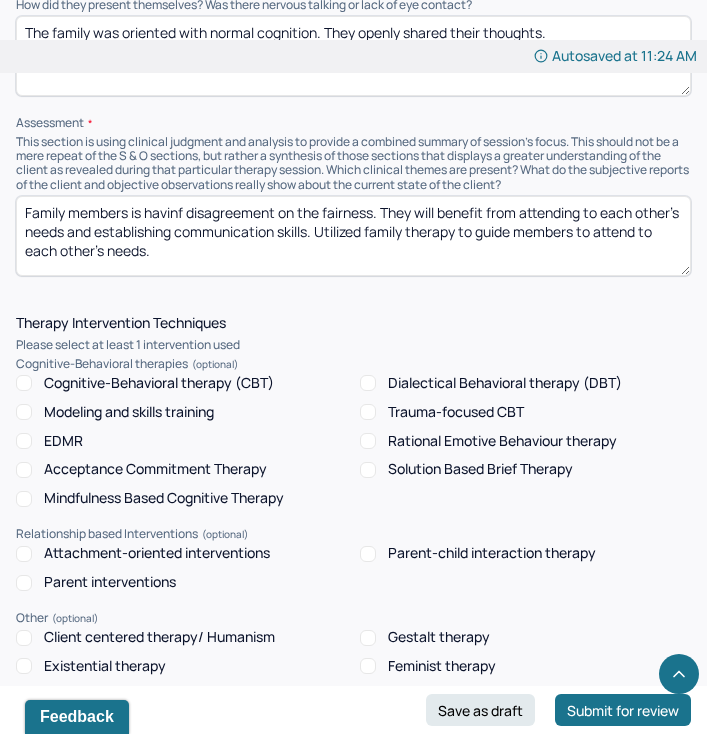 click on "Family members is havinf disagreement on the fairness. They will benefit from attending to each other's needs and establishing communication skills. Utilized family therapy to guide members to attend to each other's needs." at bounding box center [353, 236] 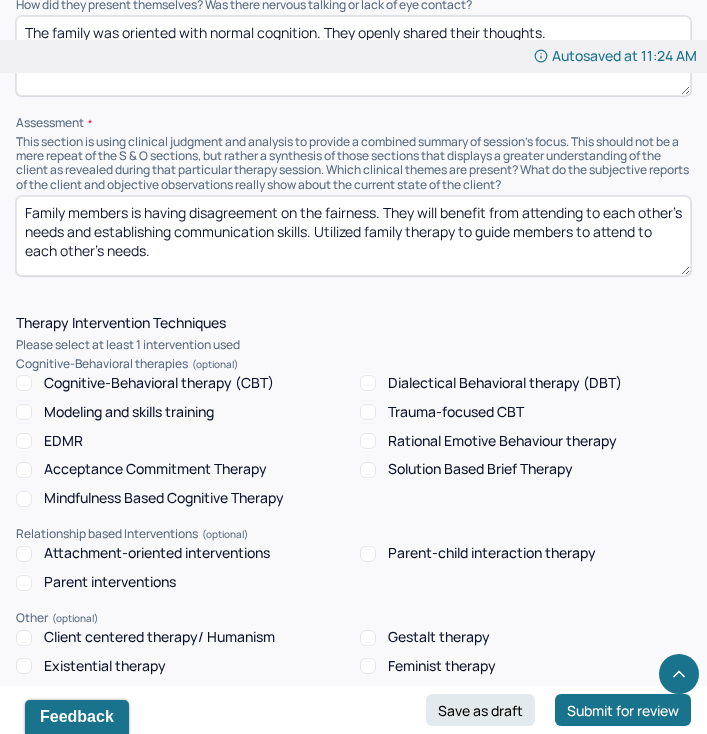 click on "Family members is having disagreement on the fairness. They will benefit from attending to each other's needs and establishing communication skills. Utilized family therapy to guide members to attend to each other's needs." at bounding box center (353, 236) 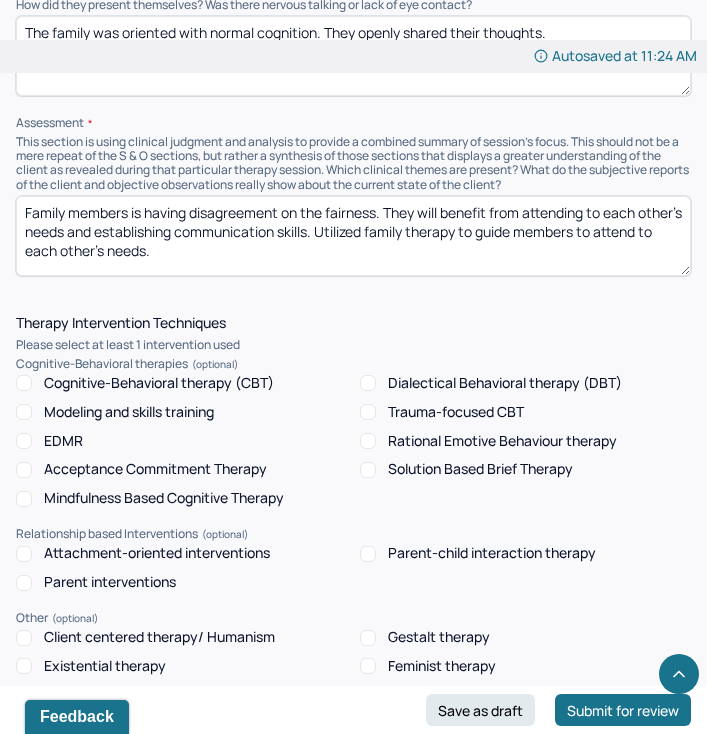 drag, startPoint x: 527, startPoint y: 205, endPoint x: 358, endPoint y: 227, distance: 170.42593 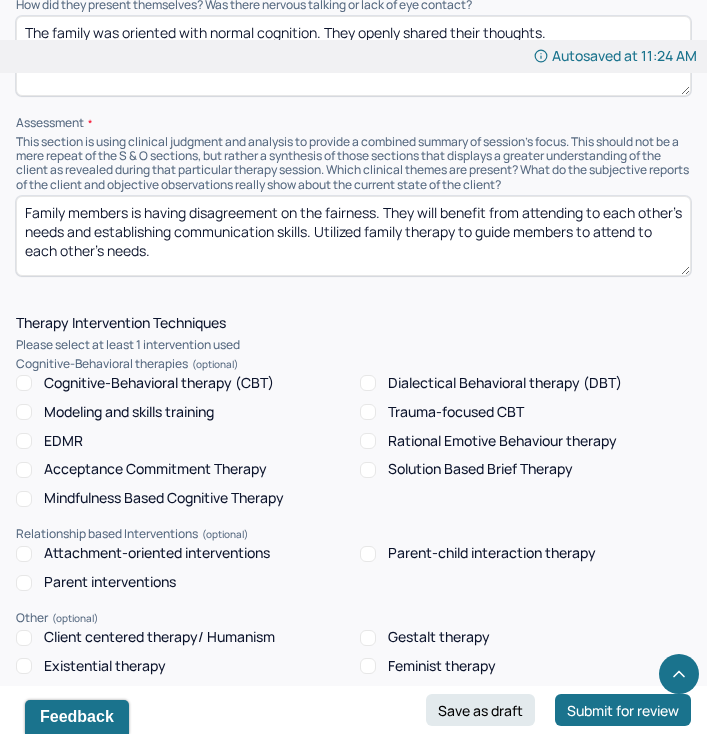 click on "Family members is having disagreement on the fairness. They will benefit from attending to each other's needs and establishing communication skills. Utilized family therapy to guide members to attend to each other's needs." at bounding box center (353, 236) 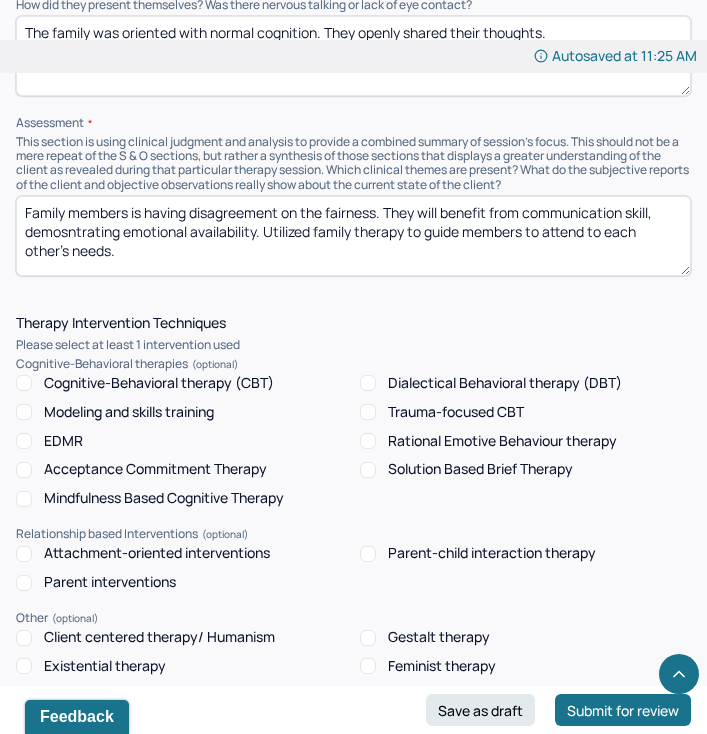 click on "Family members is having disagreement on the fairness. They will benefit from communication skill, demosntrating emotional availability. Utilized family therapy to guide members to attend to each other's needs." at bounding box center (353, 236) 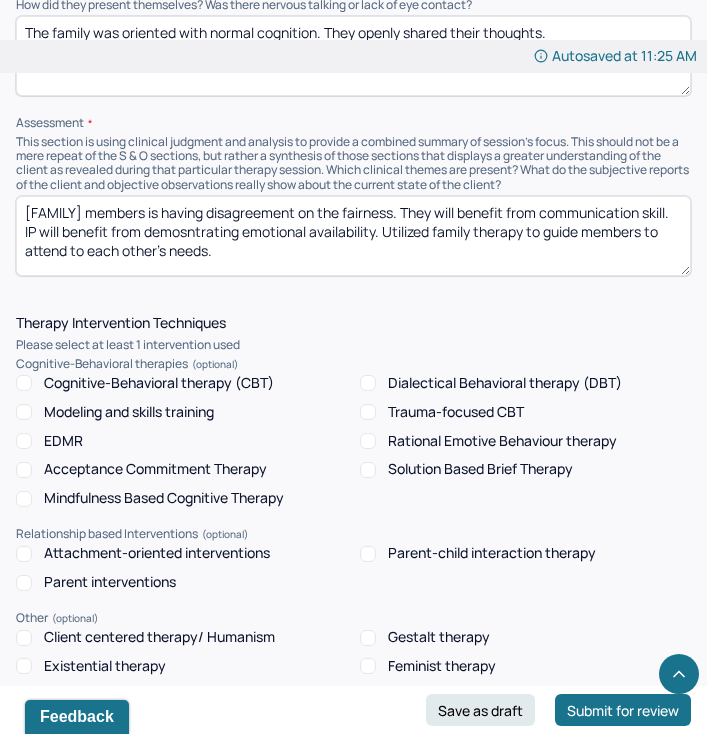 click on "[FAMILY] members is having disagreement on the fairness. They will benefit from communication skill. IP will benefit from demosntrating emotional availability. Utilized family therapy to guide members to attend to each other's needs." at bounding box center (353, 236) 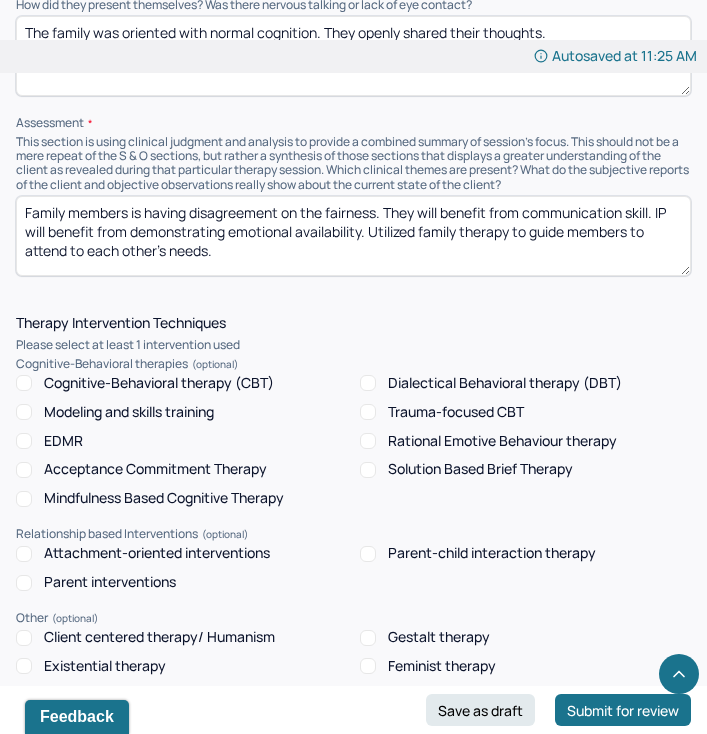 click on "Family members is having disagreement on the fairness. They will benefit from communication skill. IP will benefit from demontrating emotional availability. Utilized family therapy to guide members to attend to each other's needs." at bounding box center [353, 236] 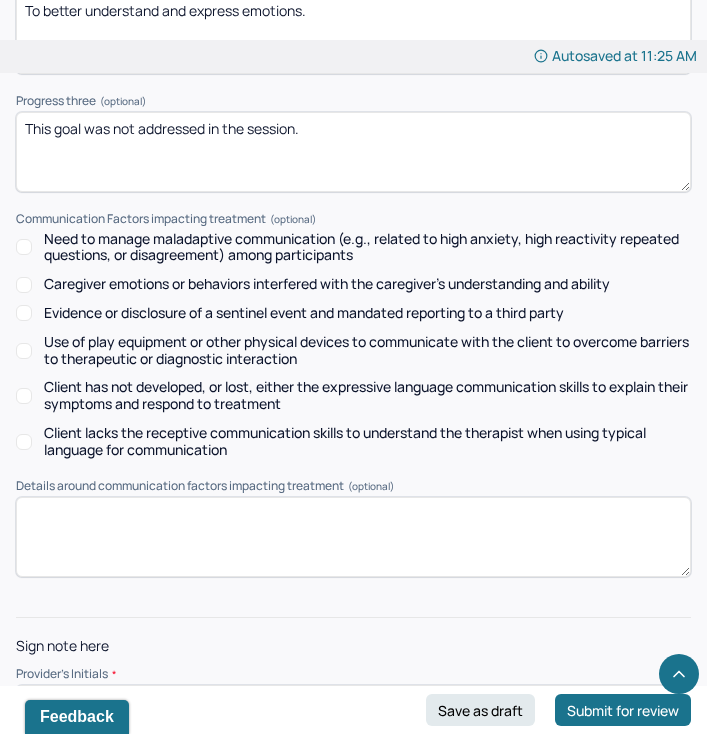 scroll, scrollTop: 3243, scrollLeft: 0, axis: vertical 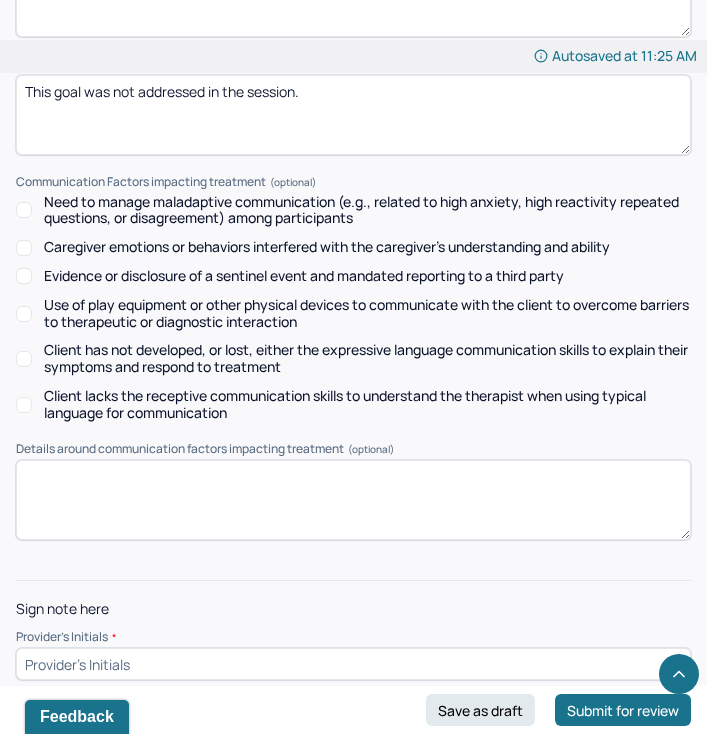 type on "Family members is having disagreement on the fairness. They will benefit from communication skill. IP will benefit from demonstrating emotional availability. Utilized family therapy to guide members to express their thoughts." 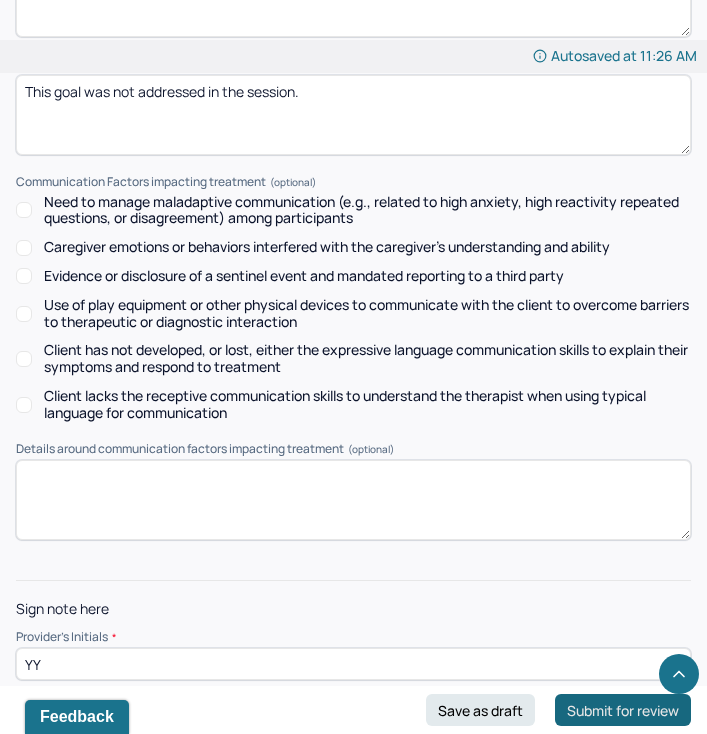 type on "YY" 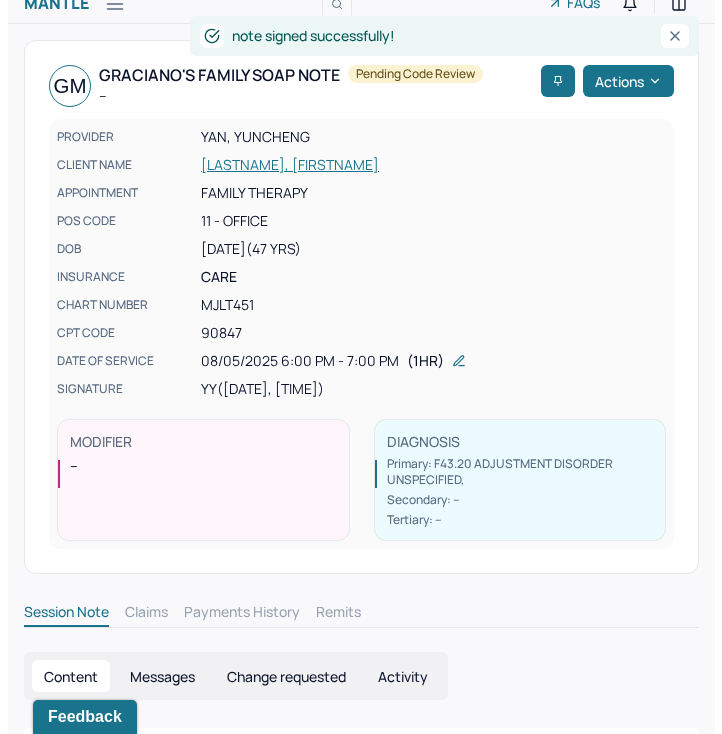 scroll, scrollTop: 0, scrollLeft: 0, axis: both 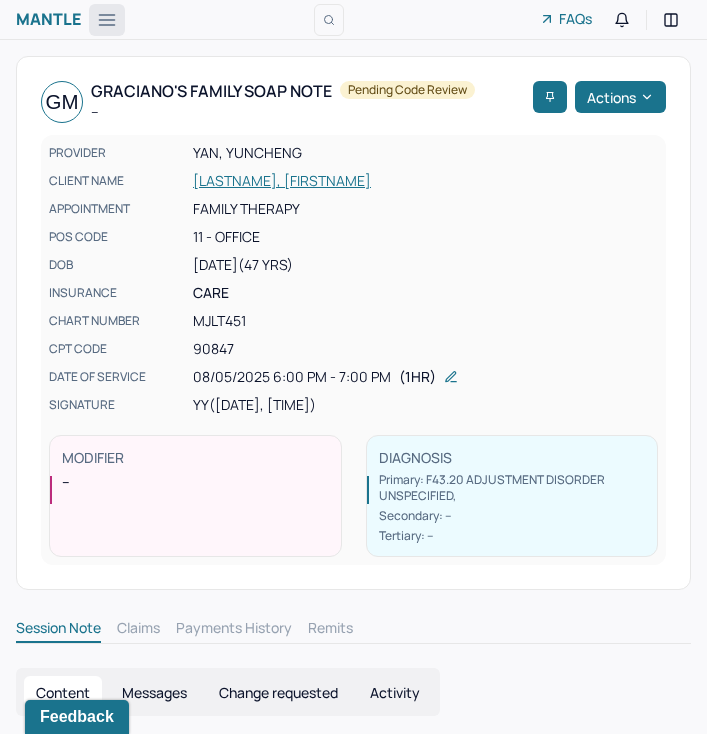 click 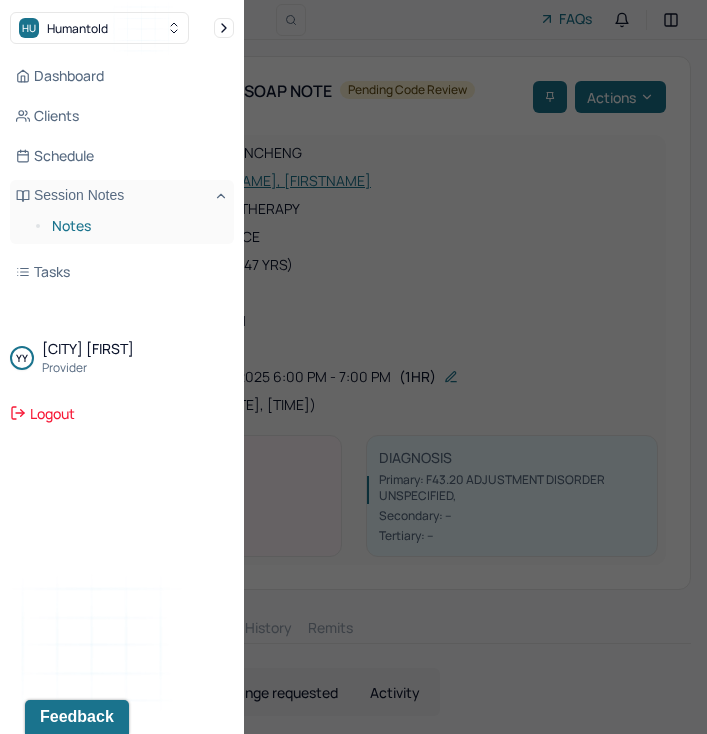 click on "Notes" at bounding box center (135, 226) 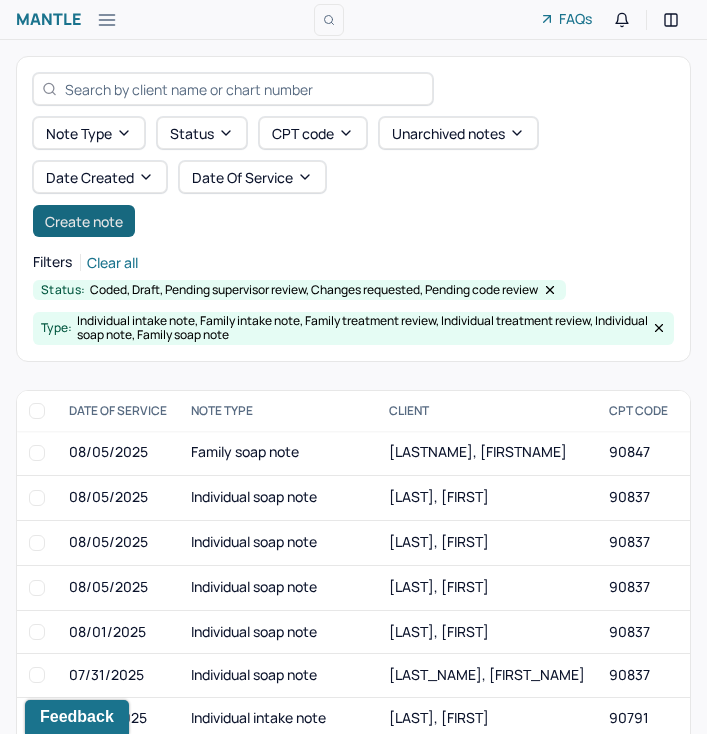 click on "Create note" at bounding box center [84, 221] 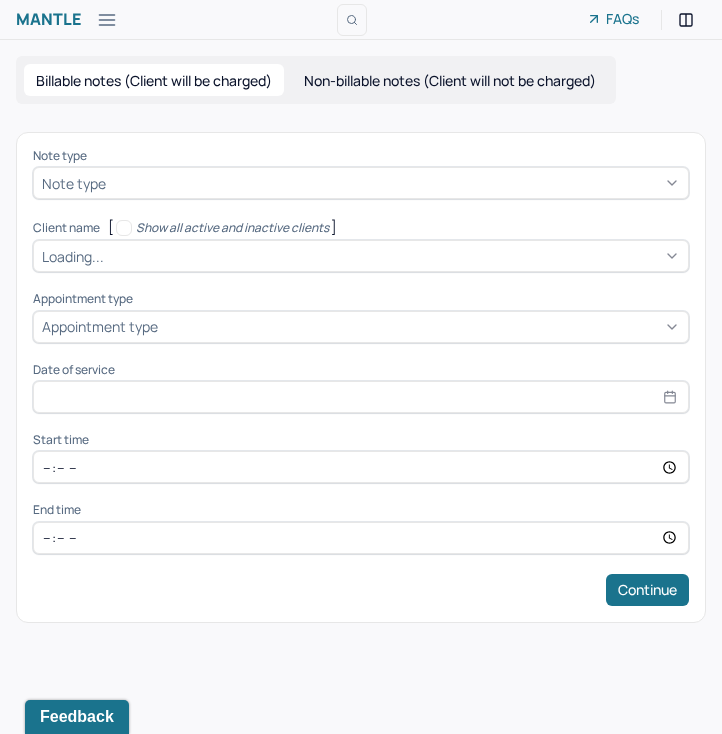 click at bounding box center [395, 183] 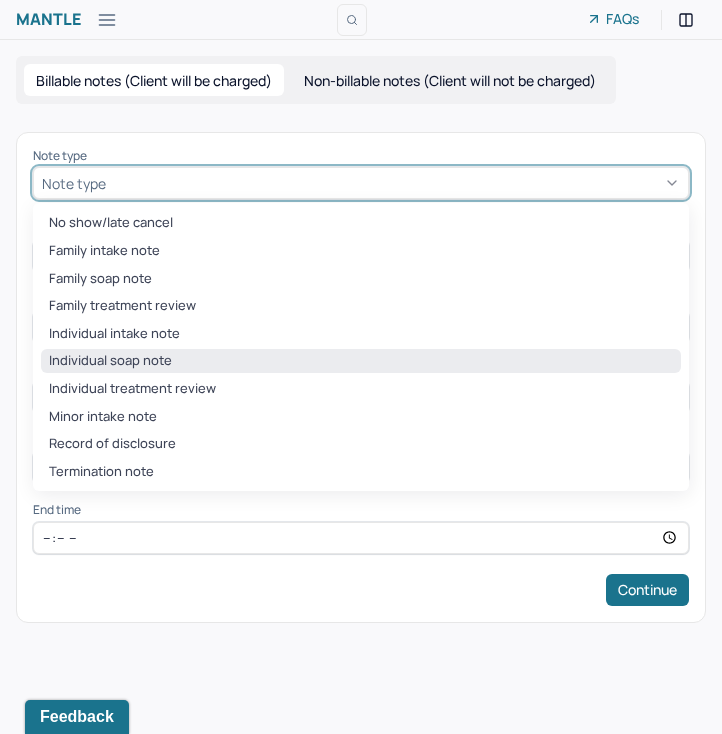 click on "Individual soap note" at bounding box center [361, 361] 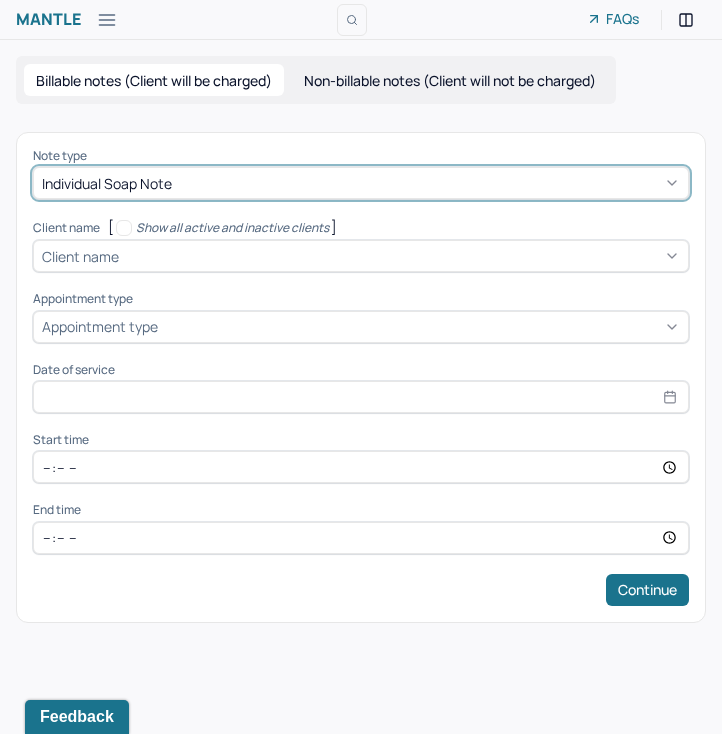 click at bounding box center [401, 256] 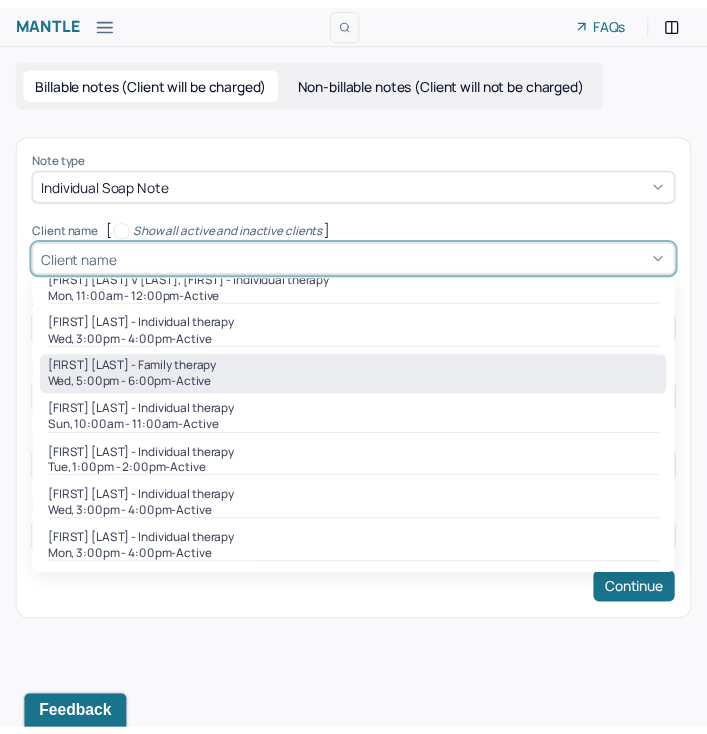 scroll, scrollTop: 152, scrollLeft: 0, axis: vertical 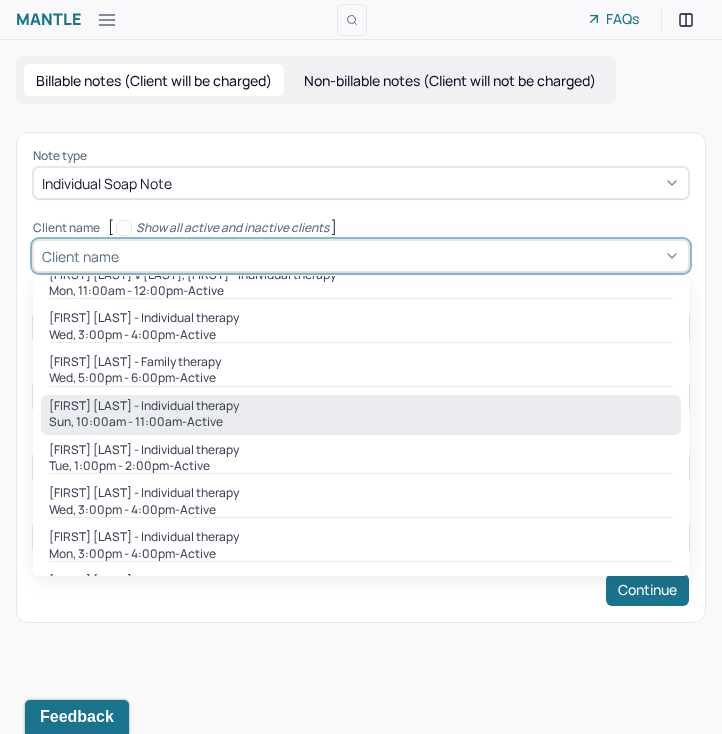 click on "[FIRST] [LAST] - Individual therapy" at bounding box center [144, 406] 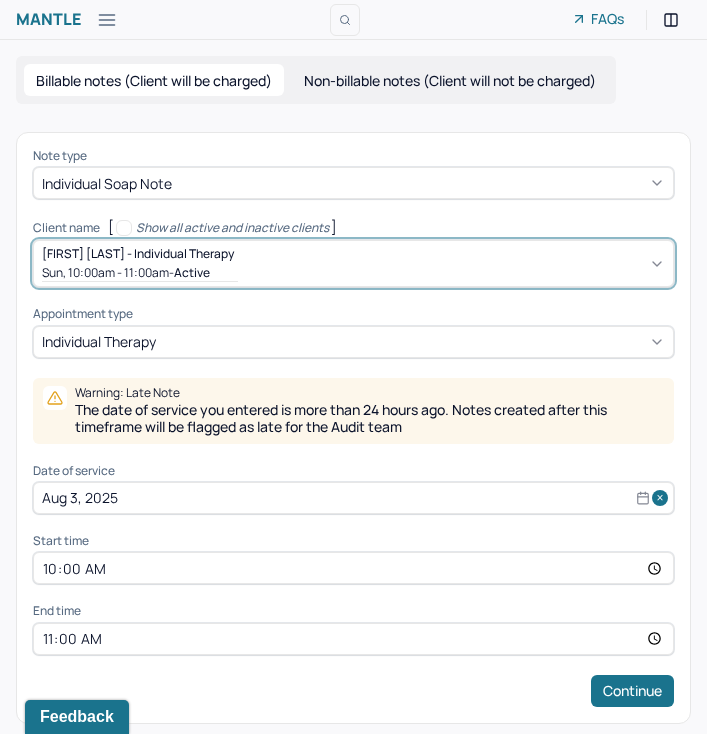 scroll, scrollTop: 3, scrollLeft: 0, axis: vertical 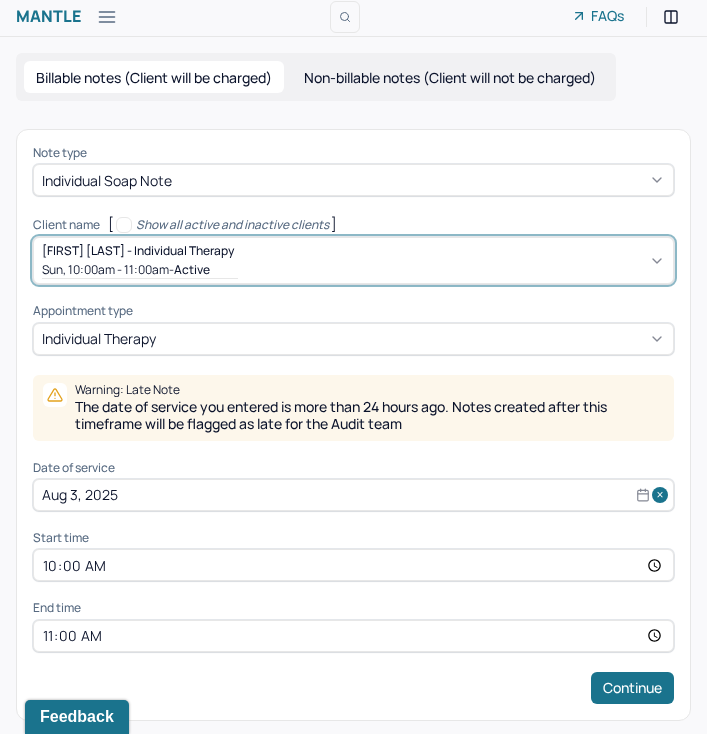 click on "Aug 3, 2025" at bounding box center [353, 495] 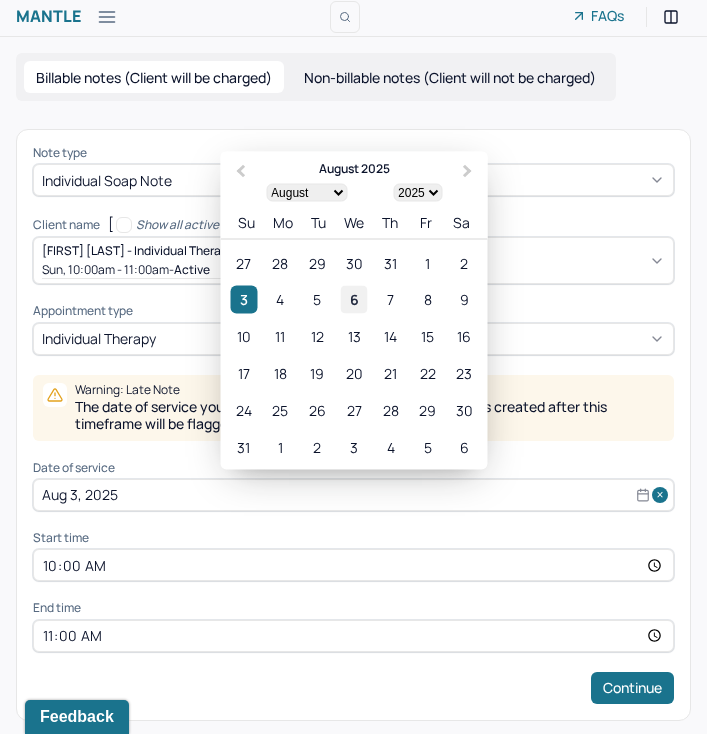 click on "6" at bounding box center [353, 299] 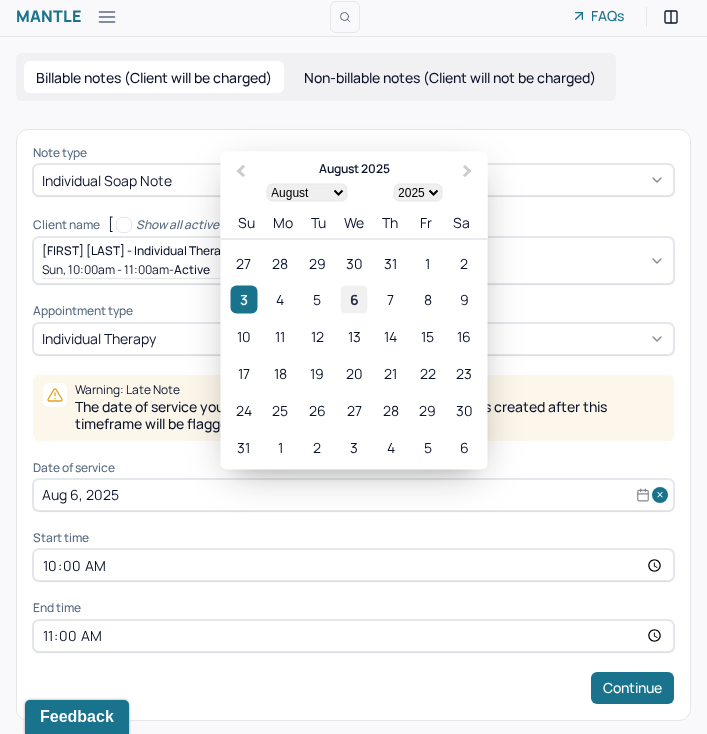 scroll, scrollTop: 0, scrollLeft: 0, axis: both 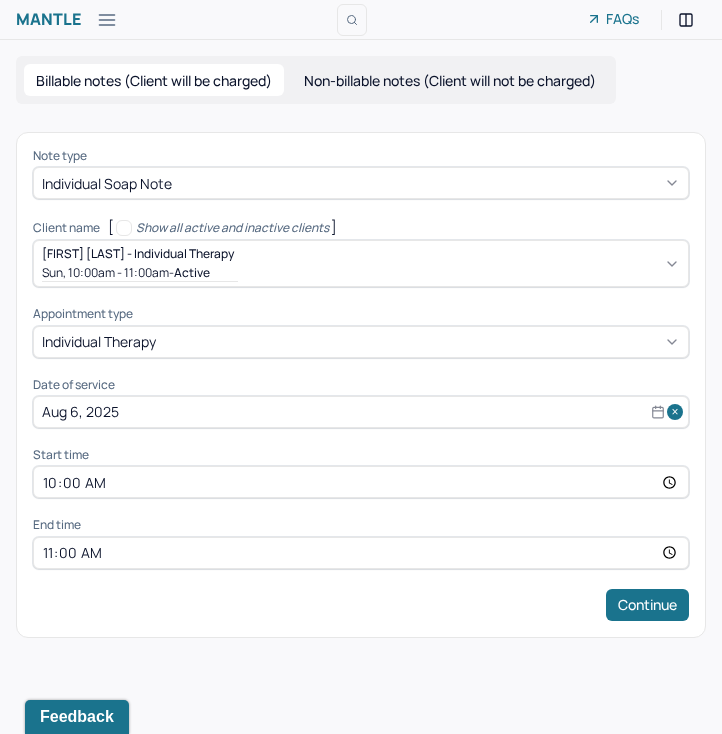 click on "10:00" at bounding box center [361, 482] 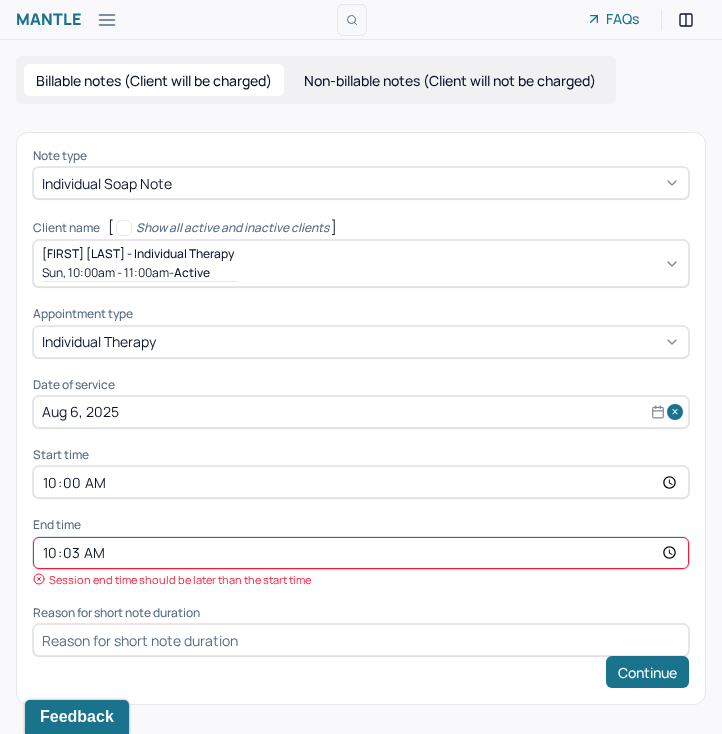 type on "10:30" 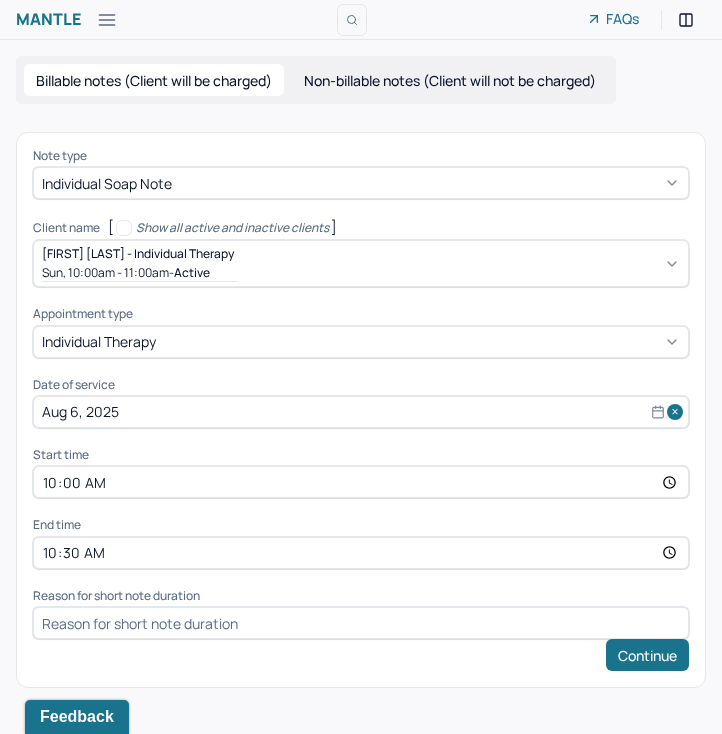 click at bounding box center (361, 623) 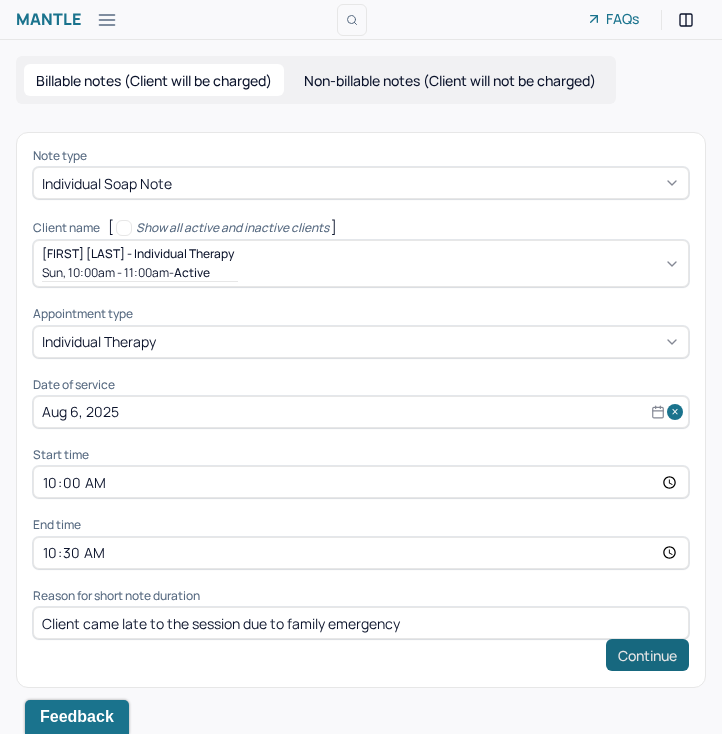 type on "Client came late to the session due to family emergency" 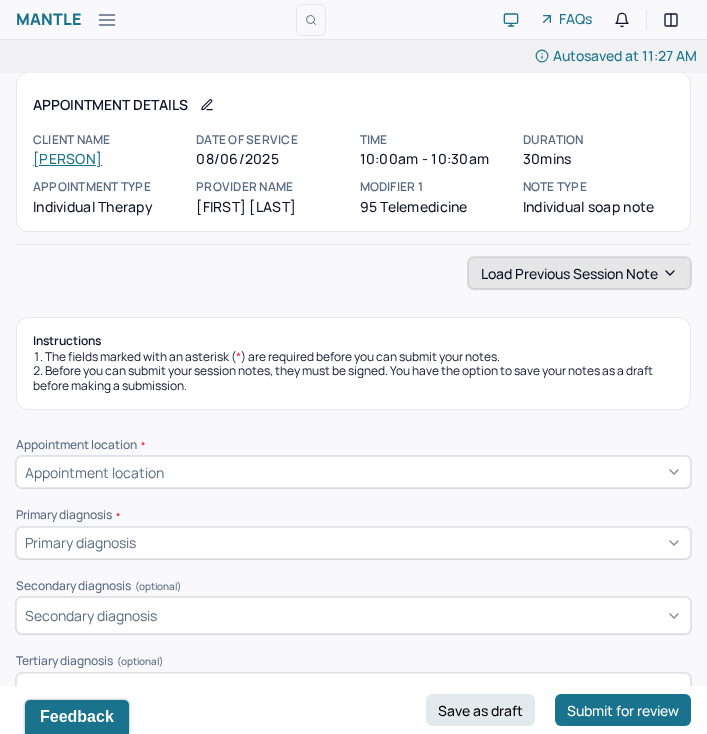 click on "Load previous session note" at bounding box center (579, 273) 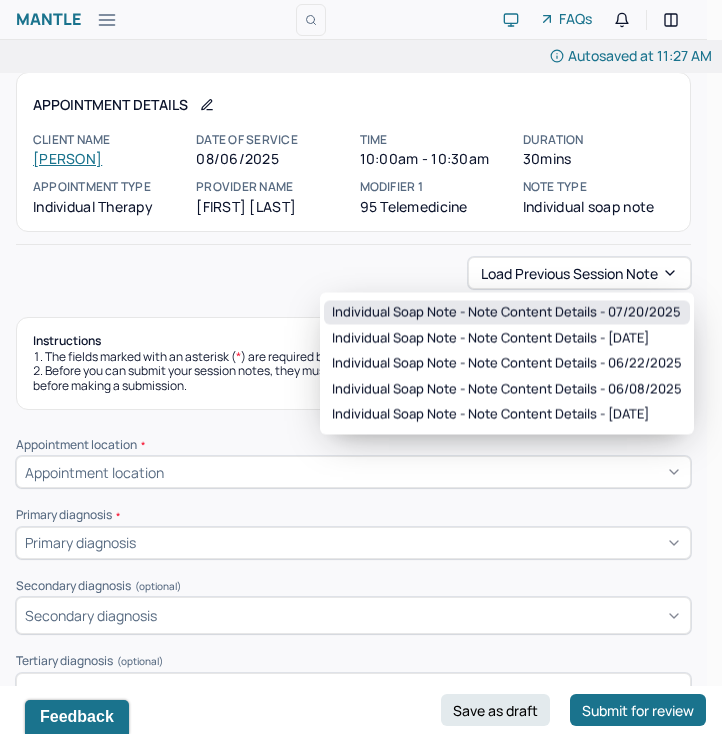 click on "Individual soap note   - Note content Details -   07/20/2025" at bounding box center (507, 313) 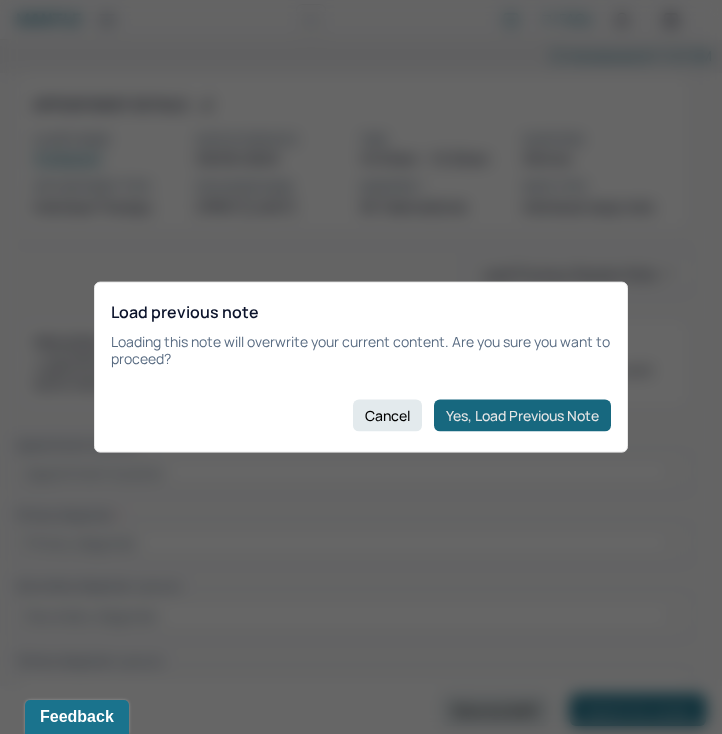 click on "Yes, Load Previous Note" at bounding box center [522, 415] 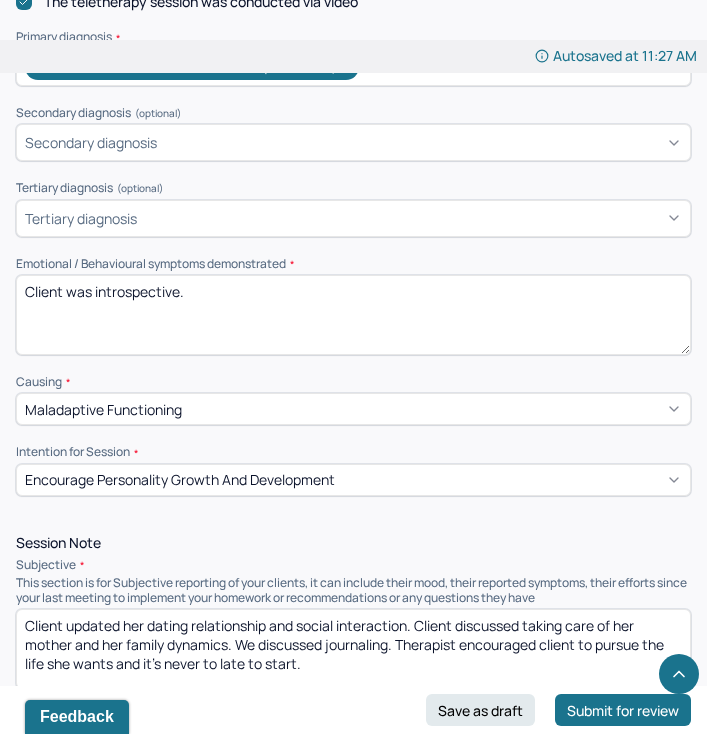 scroll, scrollTop: 914, scrollLeft: 0, axis: vertical 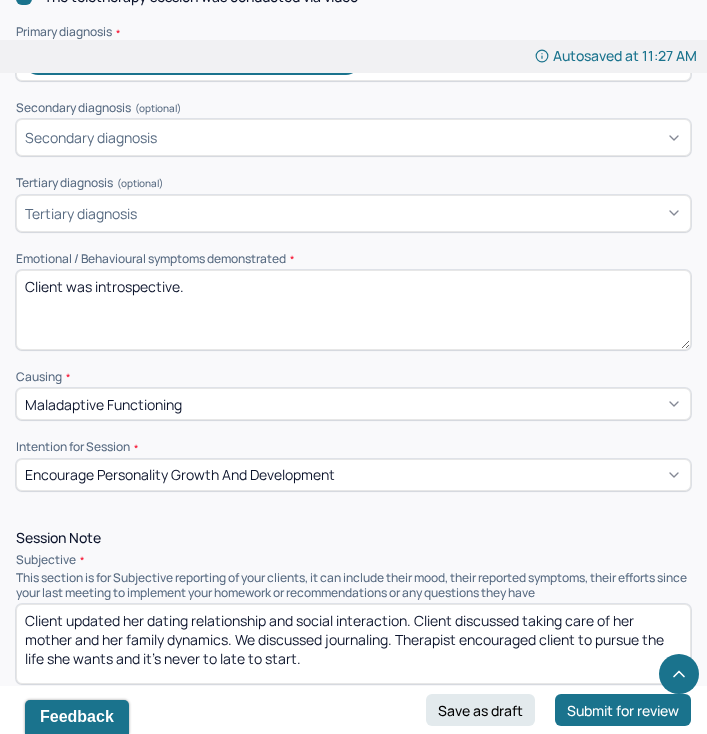 drag, startPoint x: 181, startPoint y: 273, endPoint x: 101, endPoint y: 275, distance: 80.024994 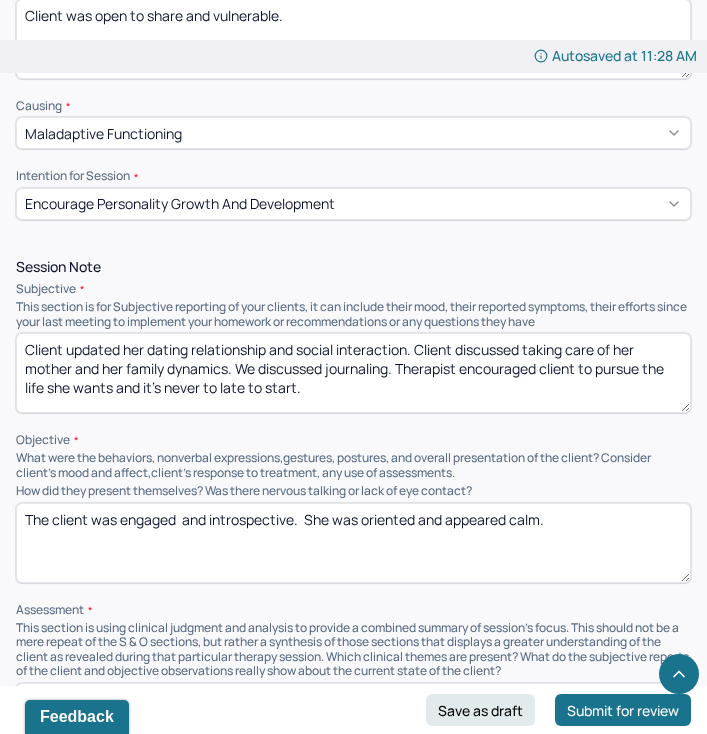 scroll, scrollTop: 1186, scrollLeft: 0, axis: vertical 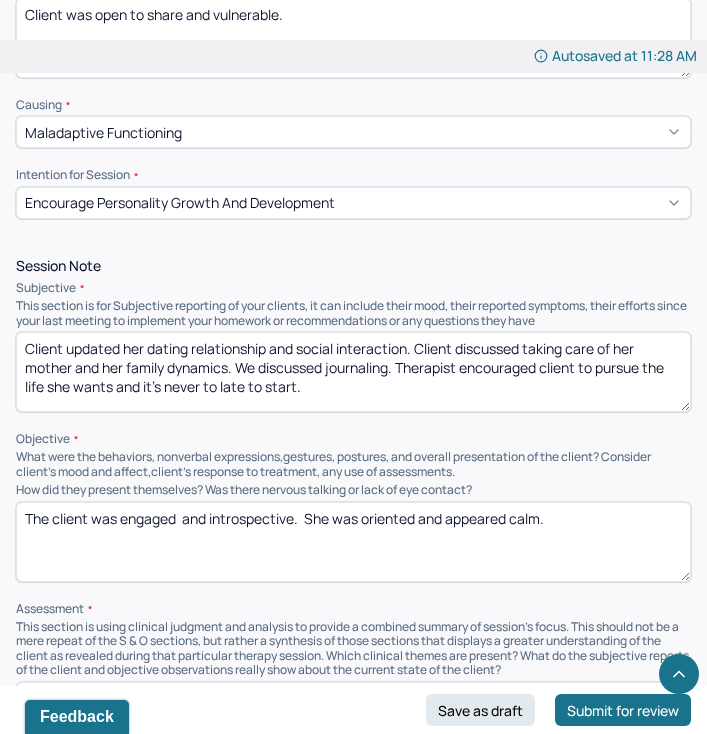 type on "Client was open to share and vulnerable." 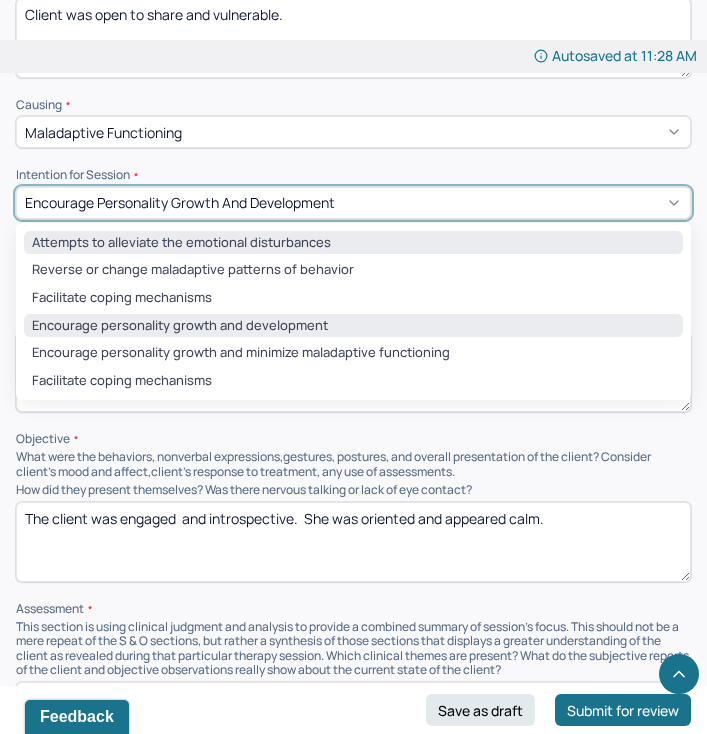 click on "Attempts to alleviate the emotional disturbances" at bounding box center [353, 243] 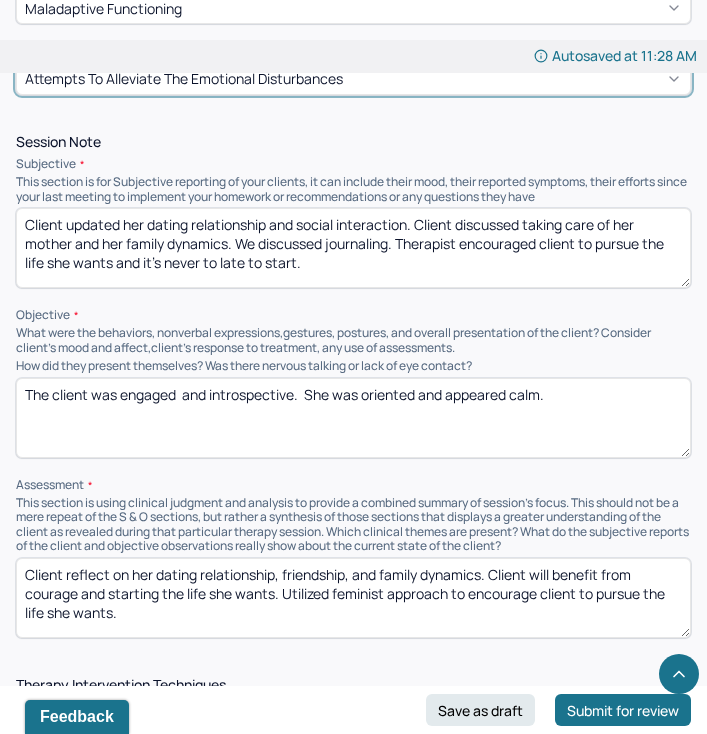 scroll, scrollTop: 1321, scrollLeft: 0, axis: vertical 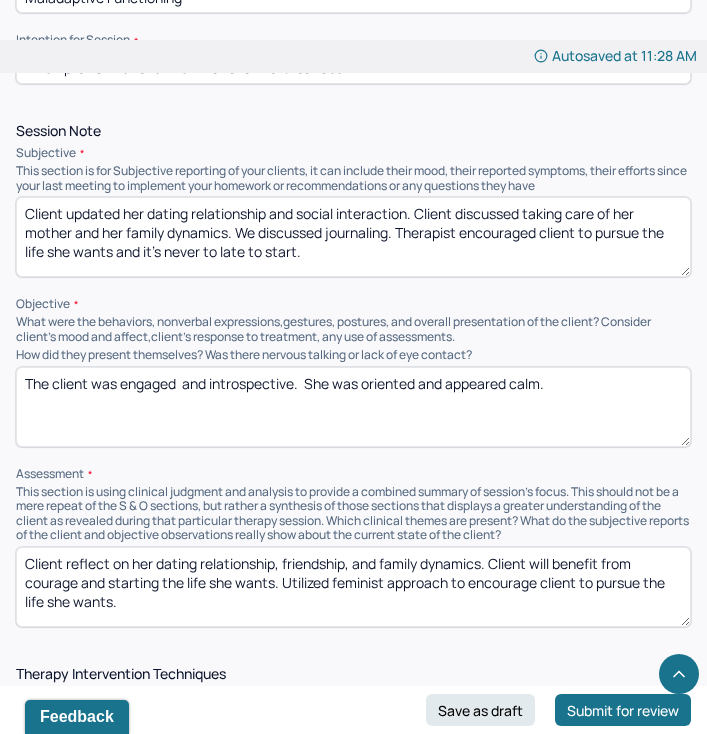 click on "The client was engaged  and introspective.  She was oriented and appeared calm." at bounding box center (353, 407) 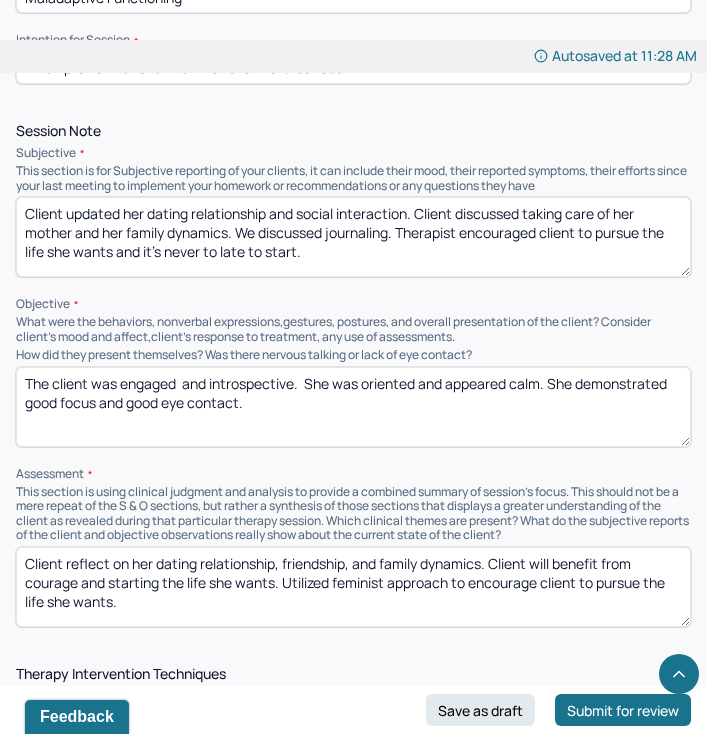 type on "The client was engaged  and introspective.  She was oriented and appeared calm. She demonstrated good focus and good eye contact." 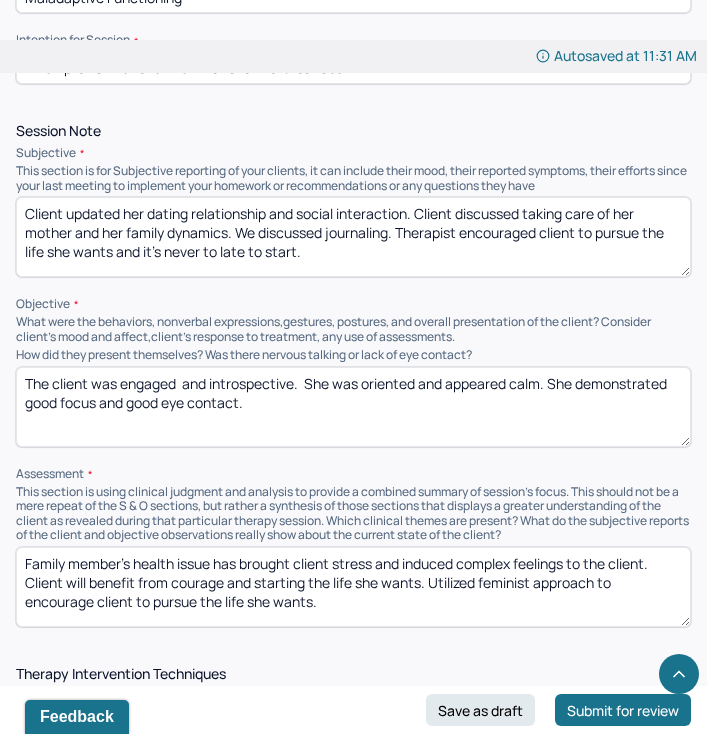 drag, startPoint x: 174, startPoint y: 566, endPoint x: 421, endPoint y: 566, distance: 247 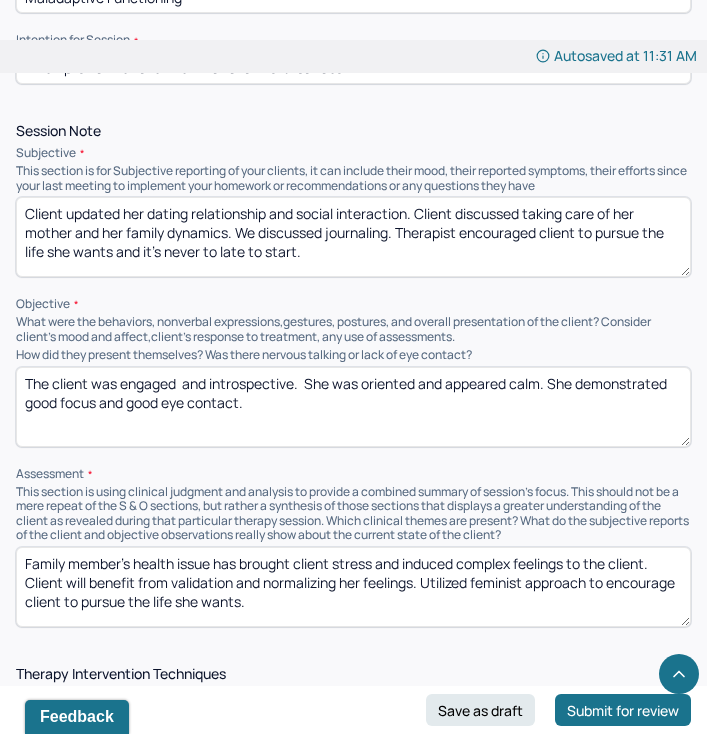 drag, startPoint x: 475, startPoint y: 571, endPoint x: 527, endPoint y: 571, distance: 52 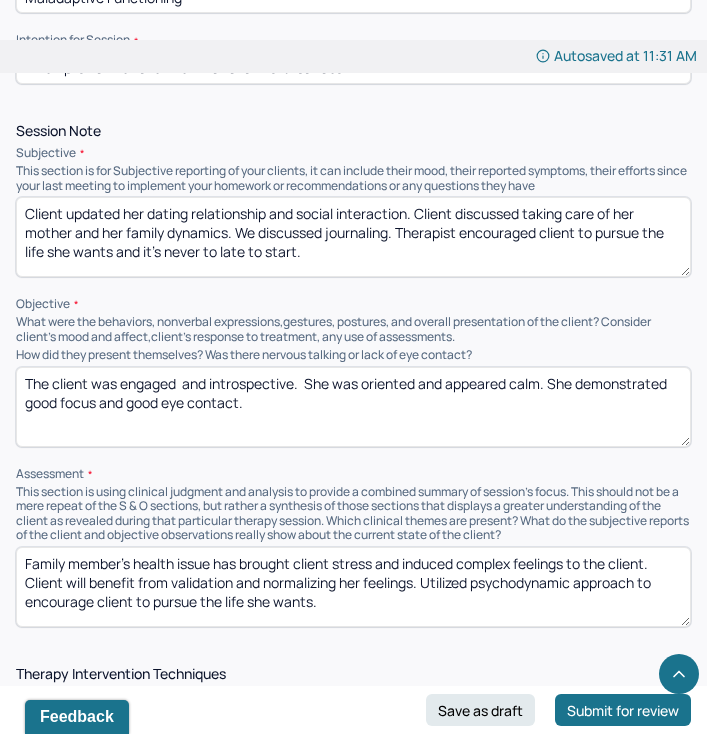 drag, startPoint x: 314, startPoint y: 589, endPoint x: 23, endPoint y: 592, distance: 291.01547 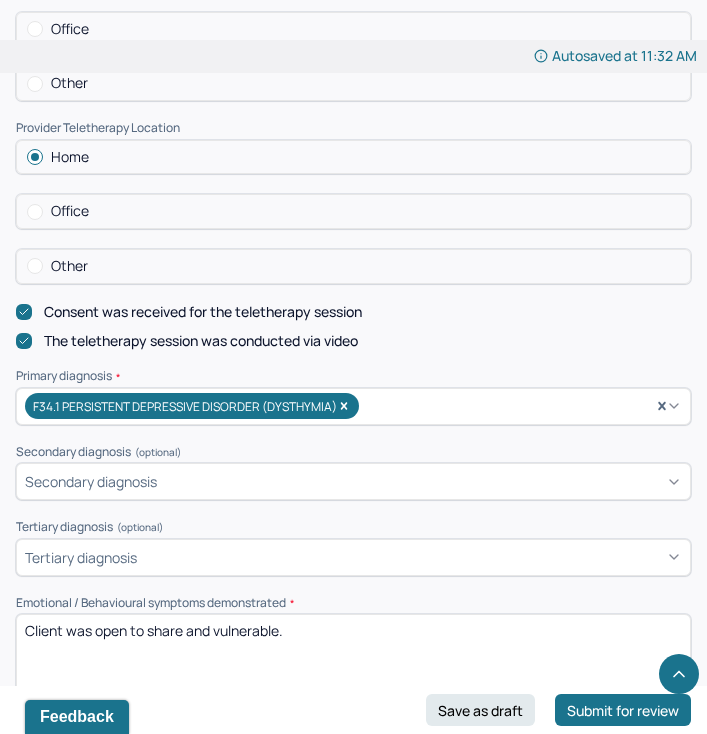 scroll, scrollTop: 0, scrollLeft: 0, axis: both 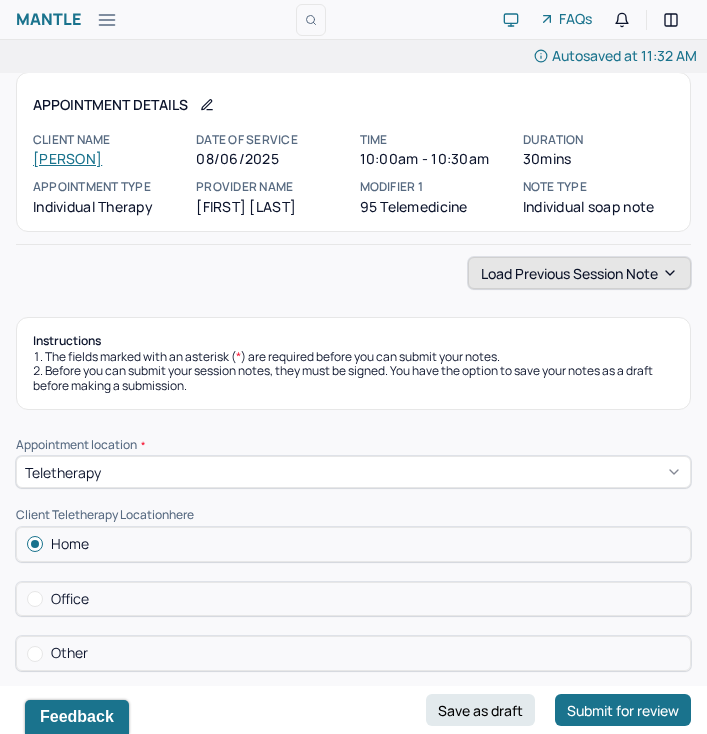 type on "Family member's health issue has brought client stress and induced complex feelings to the client. Client will benefit from validation and normalizing her feelings. Utilized psychodynamic approach to ." 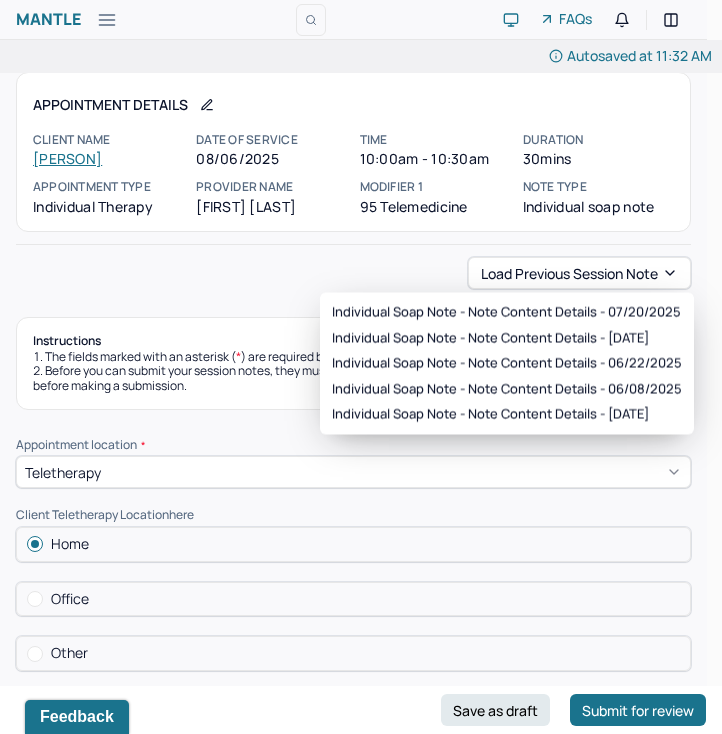 click on "Load previous session note" at bounding box center [353, 273] 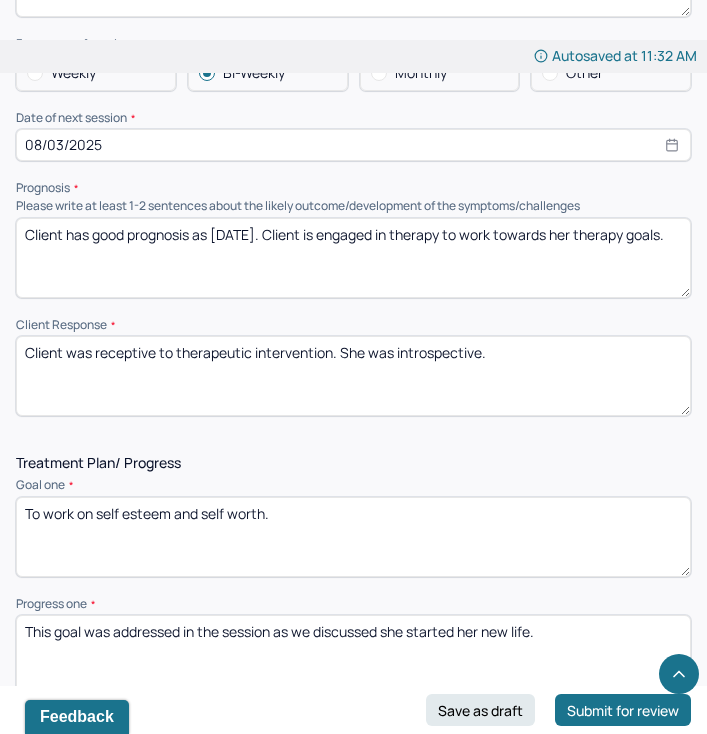 scroll, scrollTop: 2625, scrollLeft: 0, axis: vertical 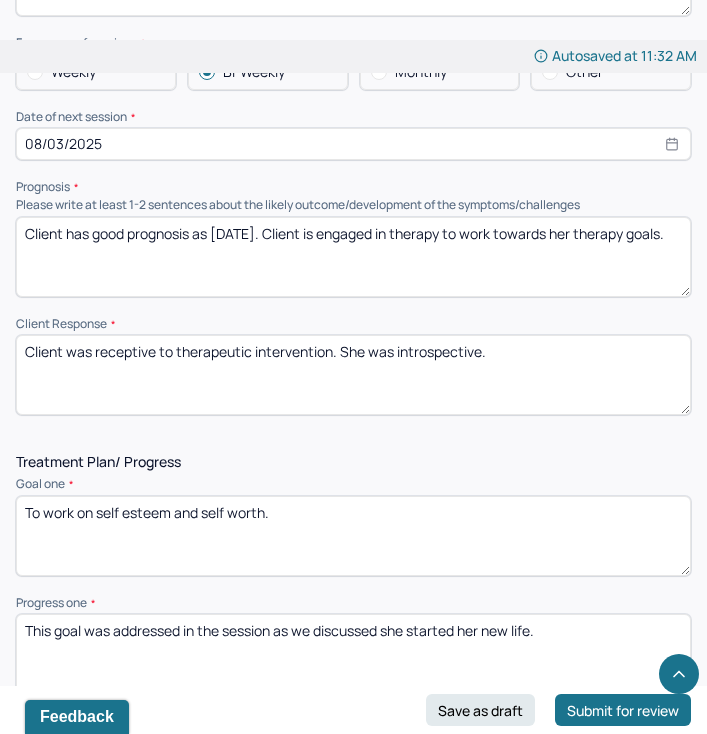 click on "Client has good prognosis as [DATE]. Client is engaged in therapy to work towards her therapy goals." at bounding box center (353, 257) 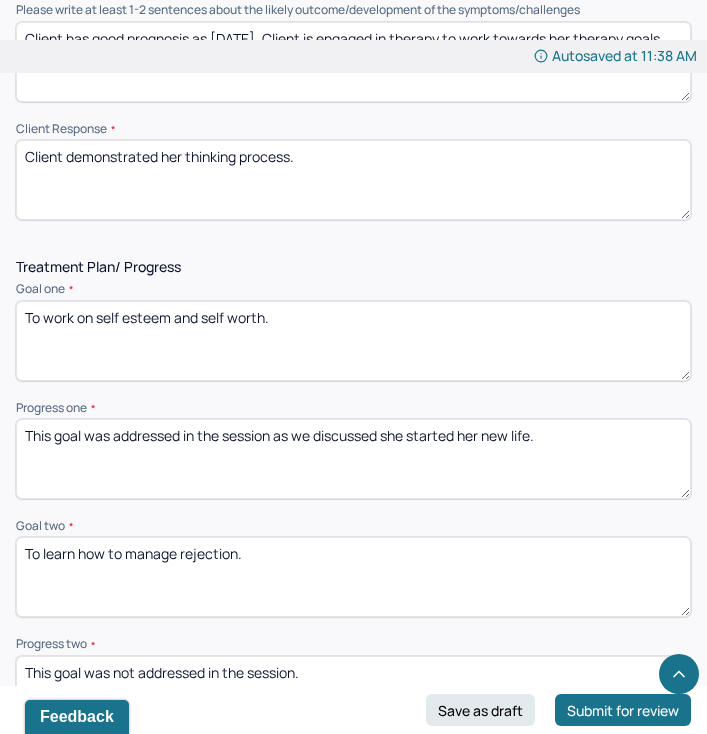 scroll, scrollTop: 2816, scrollLeft: 0, axis: vertical 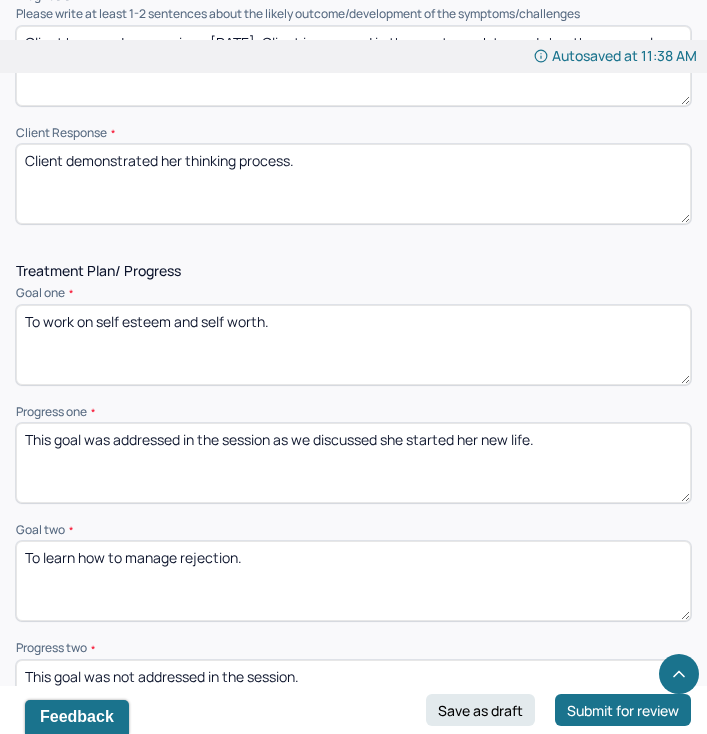 type on "Client demonstrated her thinking process." 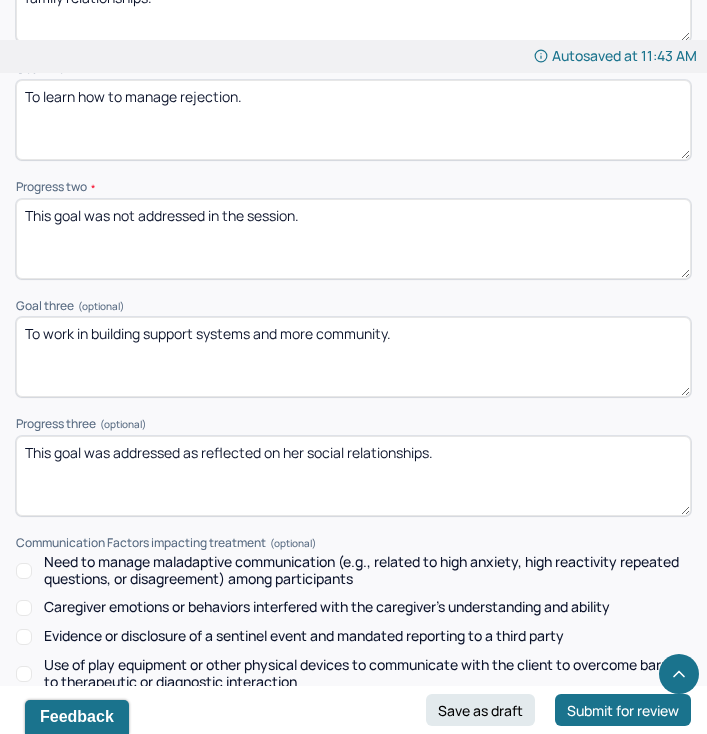 scroll, scrollTop: 3209, scrollLeft: 0, axis: vertical 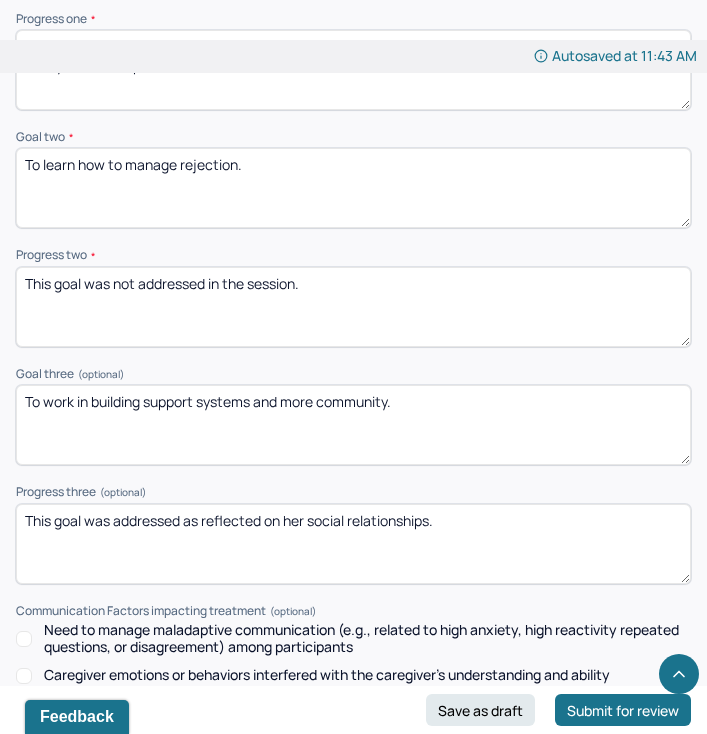 type on "This goal was addressed in the session as we discussed her self image and how's that related to her family relationships." 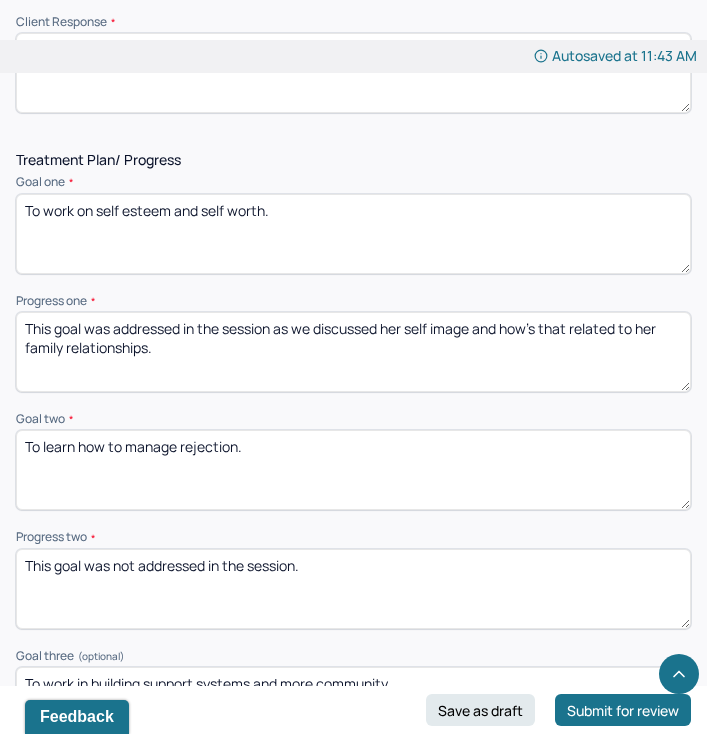 scroll, scrollTop: 2903, scrollLeft: 0, axis: vertical 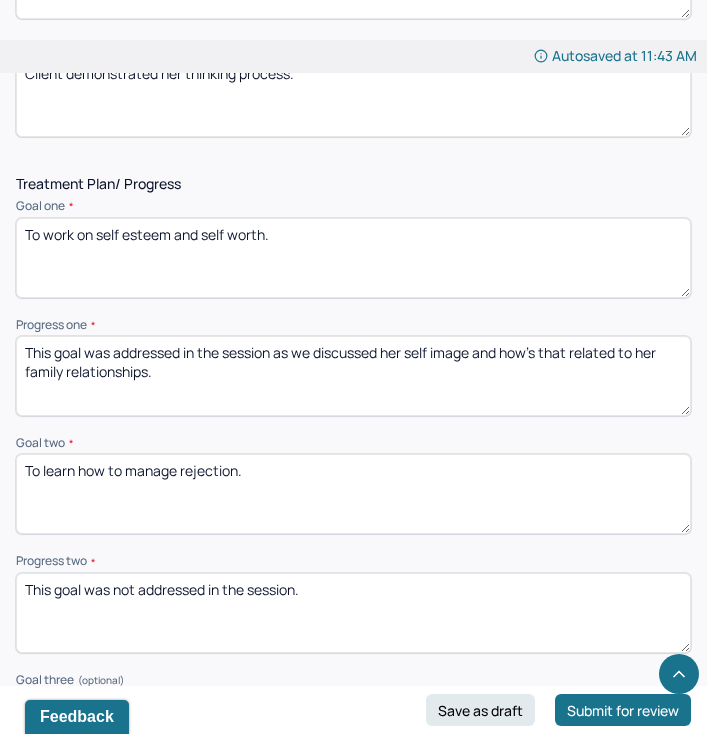 type on "This goal was not addressed in the session." 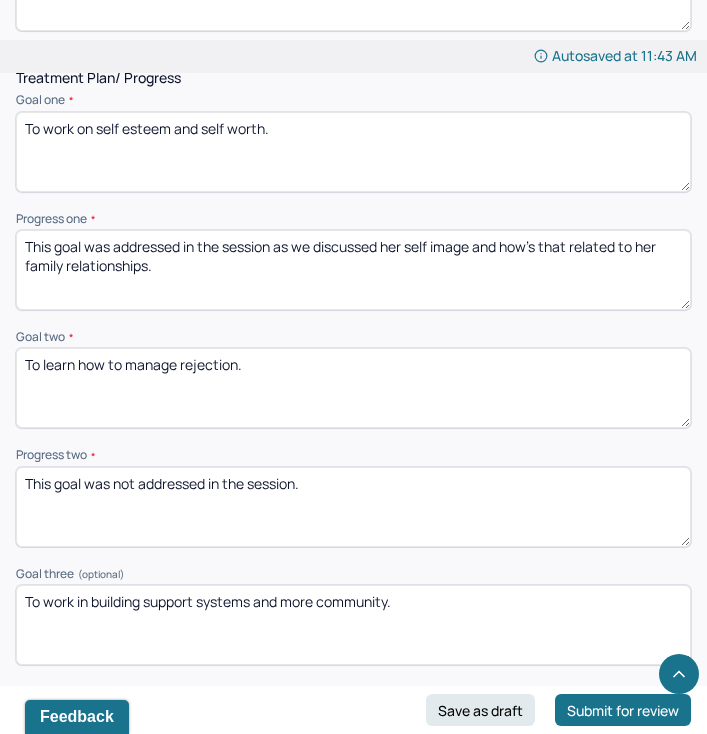 scroll, scrollTop: 3008, scrollLeft: 0, axis: vertical 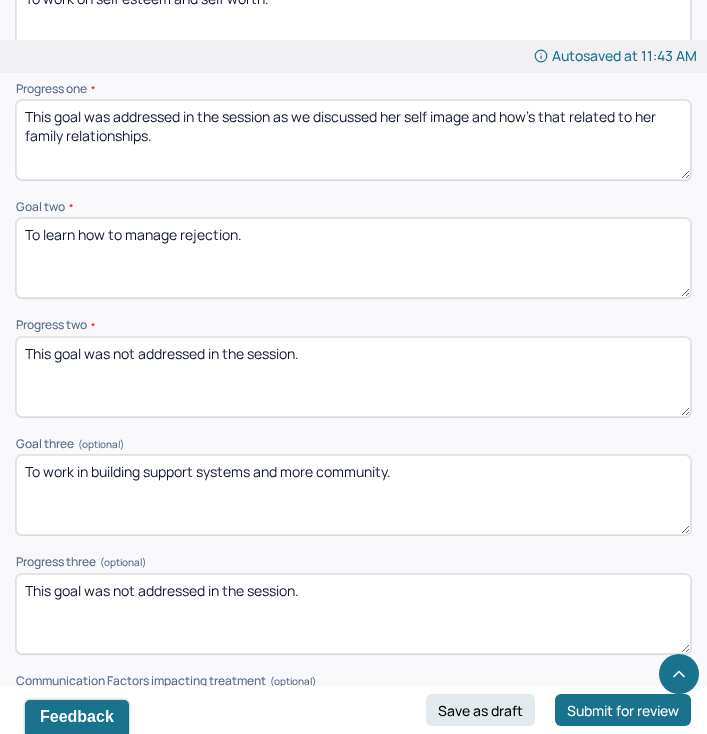 click on "Treatment Plan/ Progress Goal one * To work on self esteem and self worth. Progress one * This goal was addressed in the session as we discussed her self image and how's that related to her family relationships. Goal two * To learn how to manage rejection. Progress two * This goal was not addressed in the session. Goal three (optional) To work in building support systems and more community. Progress three (optional) This goal was not addressed in the session. Communication Factors impacting treatment Need to manage maladaptive communication (e.g., related to high anxiety, high reactivity repeated questions, or disagreement) among participants Caregiver emotions or behaviors interfered with the caregiver's understanding and evidence or disclosure of a sentinel event and mandated reporting to a third party Use of play equipment or other physical devices to communicate with the client to overcome barriers to therapeutic or diagnostic interaction Details around communication factors impacting treatment" at bounding box center [353, 489] 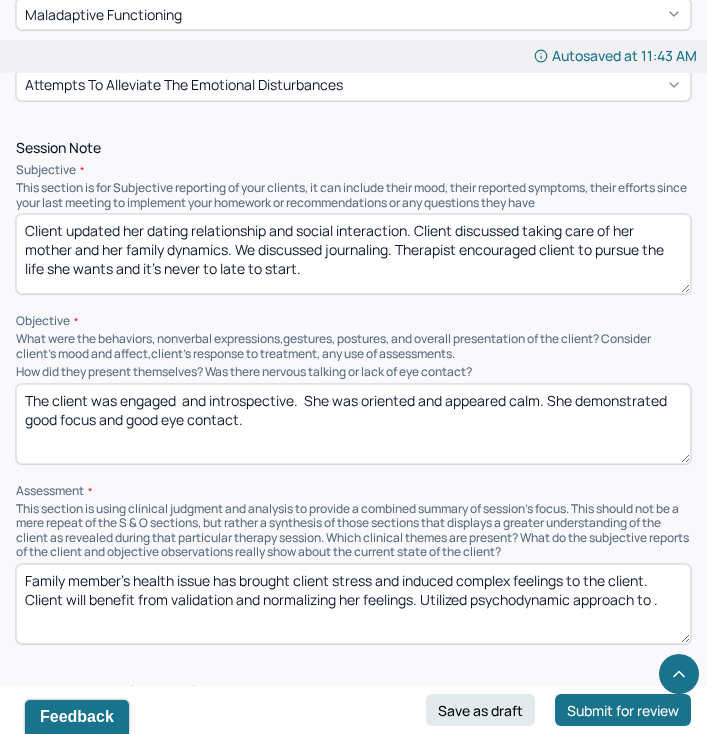 scroll, scrollTop: 1299, scrollLeft: 0, axis: vertical 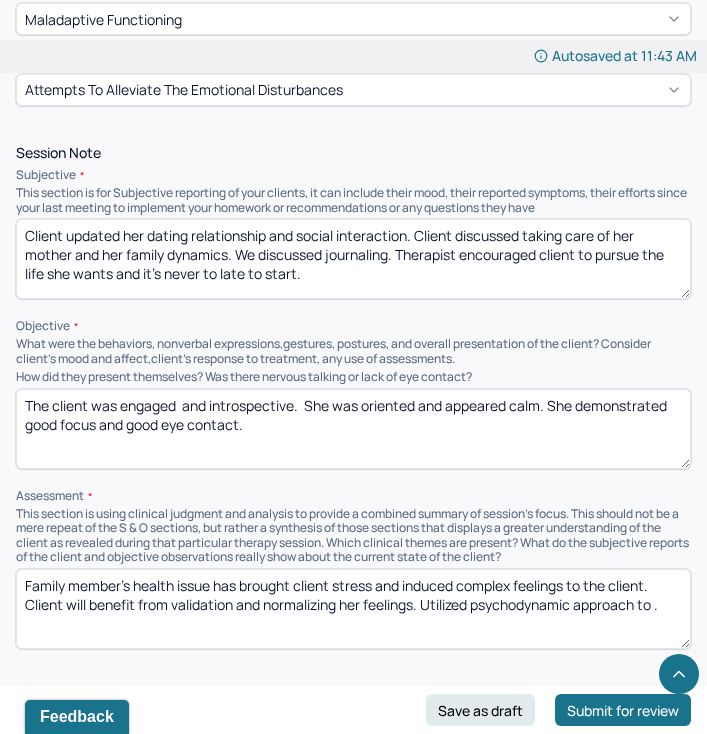 drag, startPoint x: 294, startPoint y: 397, endPoint x: 120, endPoint y: 393, distance: 174.04597 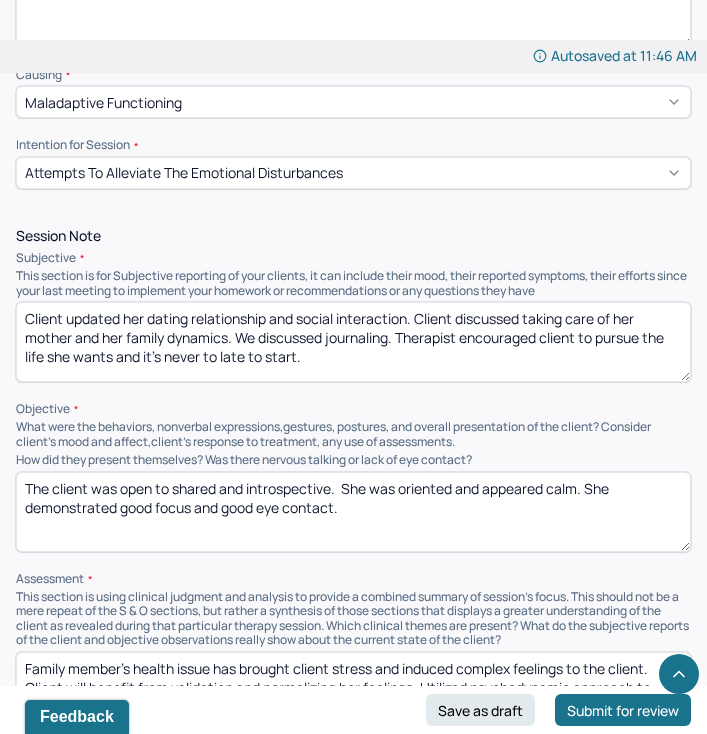 scroll, scrollTop: 1222, scrollLeft: 0, axis: vertical 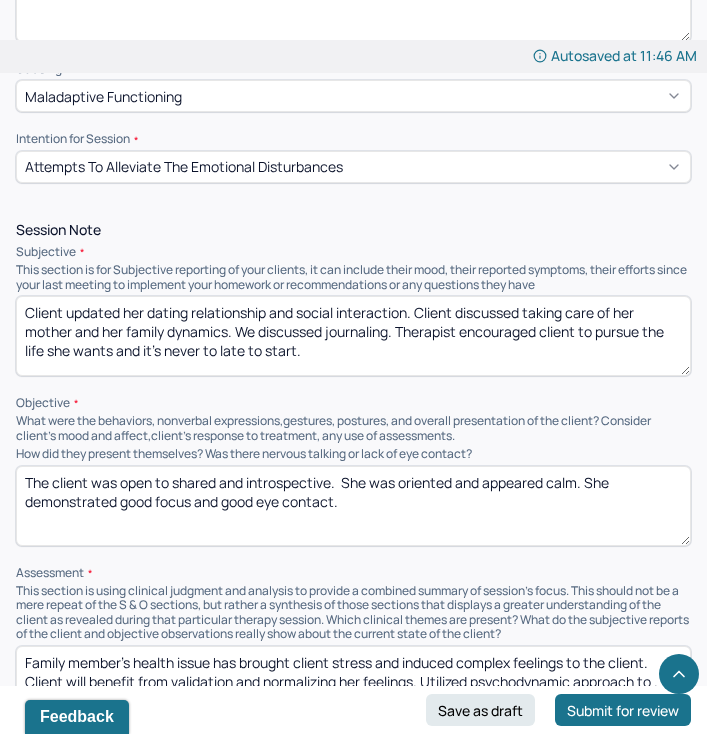 type on "The client was open to shared and introspective.  She was oriented and appeared calm. She demonstrated good focus and good eye contact." 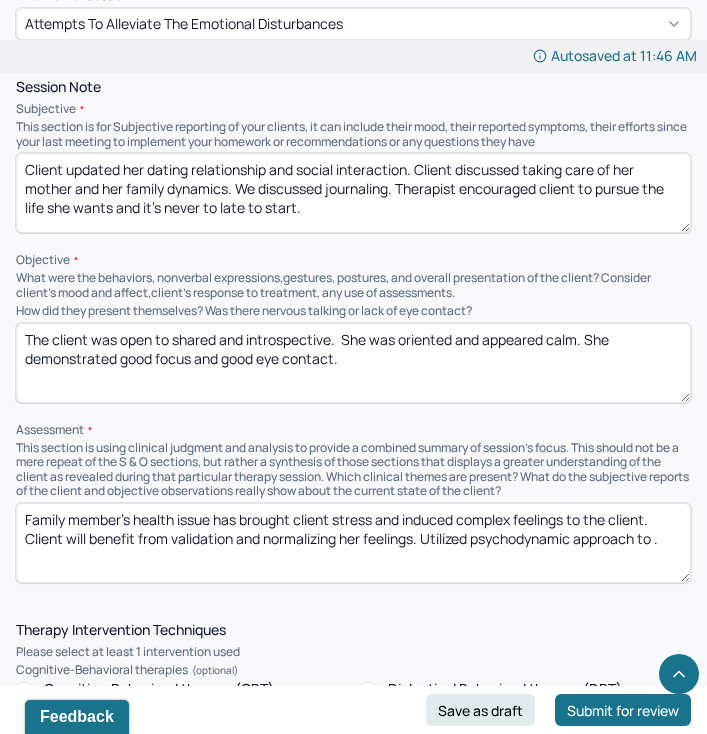 scroll, scrollTop: 1354, scrollLeft: 0, axis: vertical 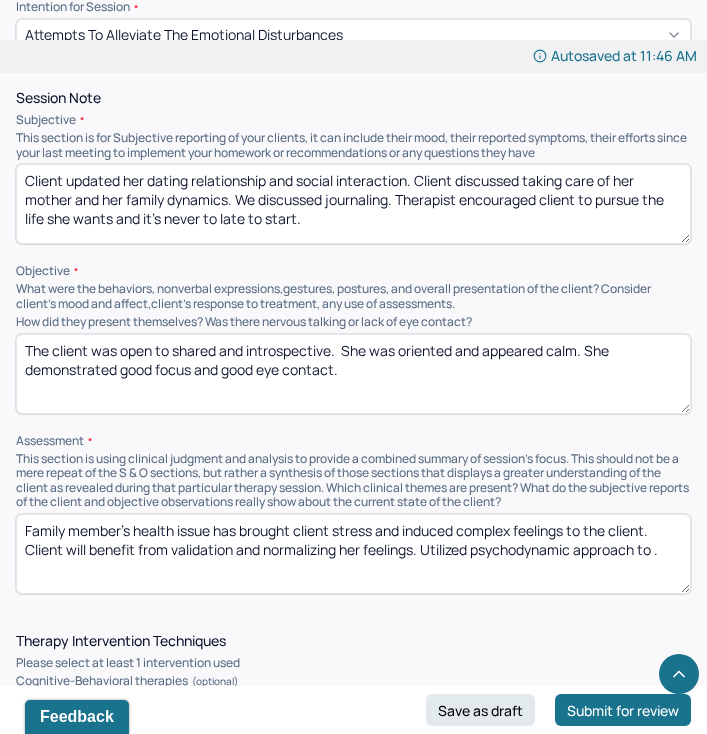 drag, startPoint x: 235, startPoint y: 189, endPoint x: 331, endPoint y: 223, distance: 101.84302 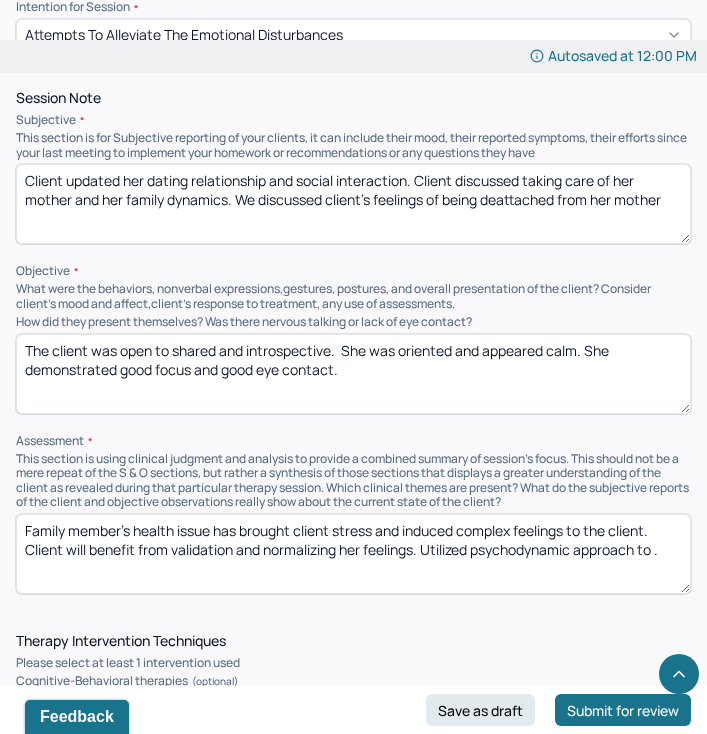 click on "Client updated her dating relationship and social interaction. Client discussed taking care of her mother and her family dynamics. We discussed client's feelings of being deattached from her mother" at bounding box center (353, 204) 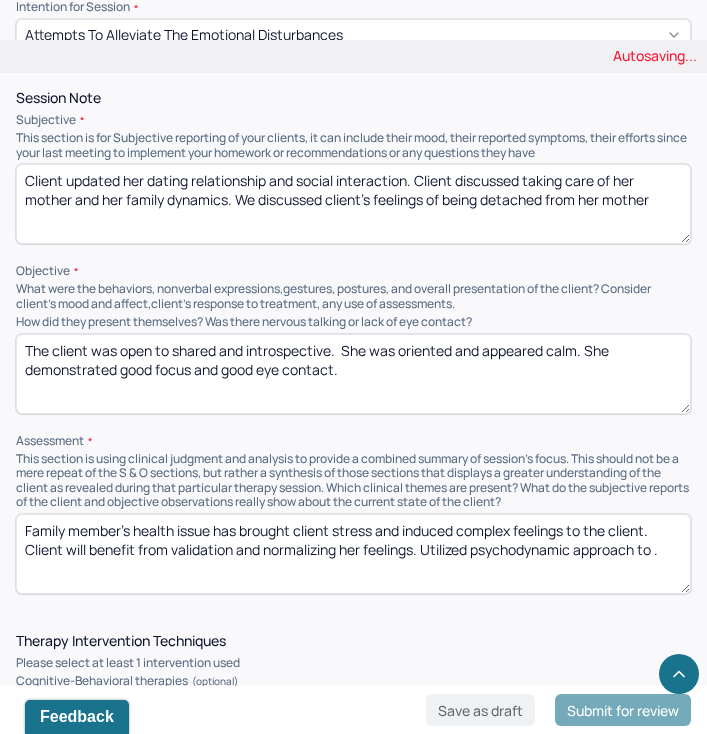 click on "Client updated her dating relationship and social interaction. Client discussed taking care of her mother and her family dynamics. We discussed client's feelings of being dettached from her mother" at bounding box center [353, 204] 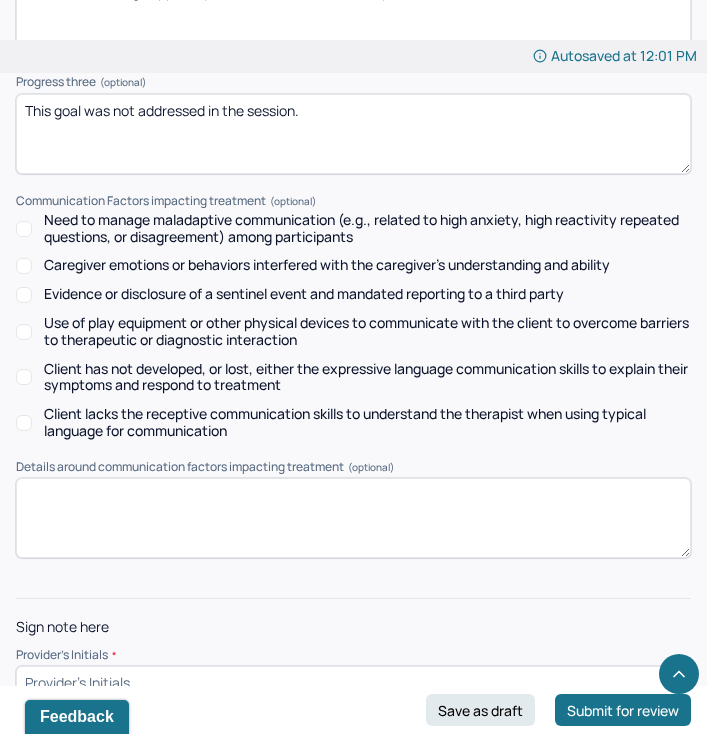 scroll, scrollTop: 3632, scrollLeft: 0, axis: vertical 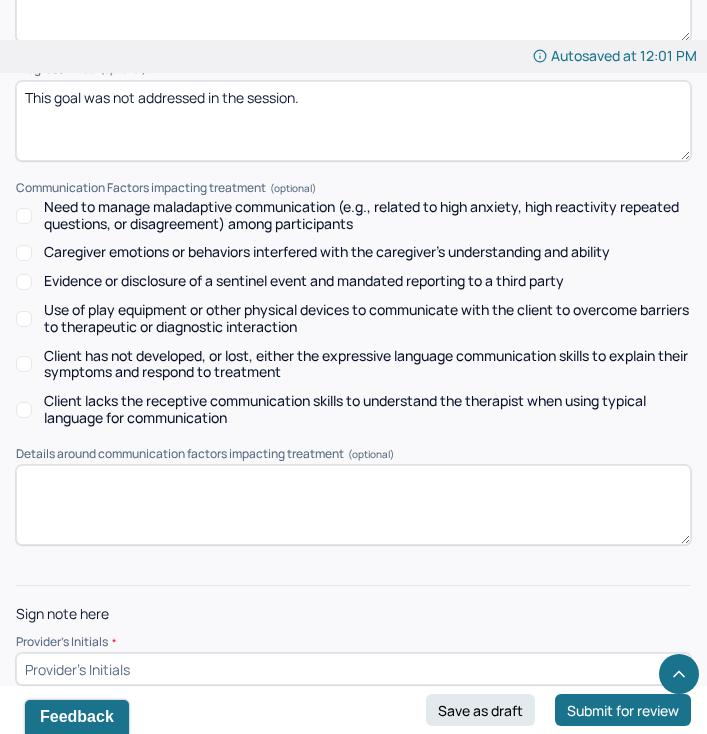 type on "Client updated her dating relationship and social interaction. Client discussed taking care of her mother and her family dynamics. We discussed client's feelings of being detached from her mother. Client discussed the difference in her relationship with her mother and her daughter." 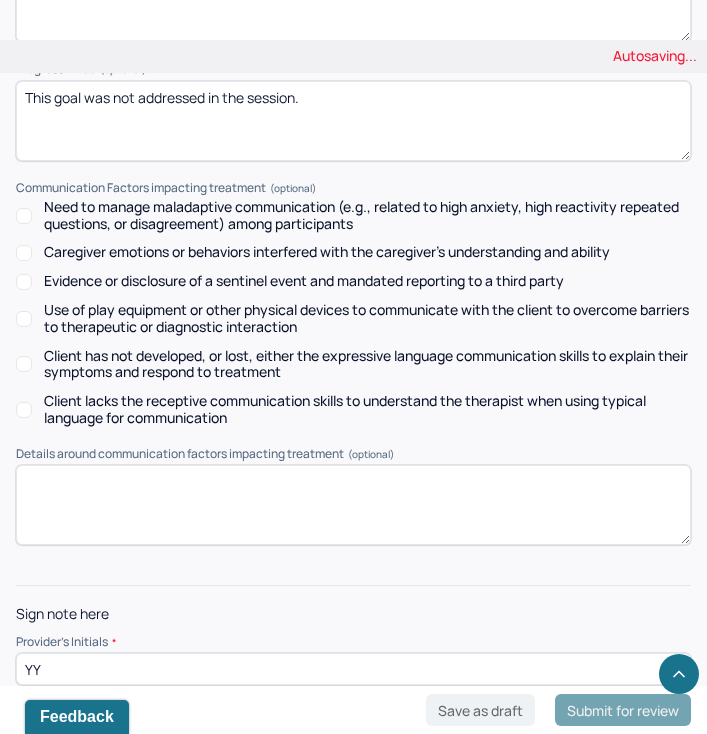 type on "YY" 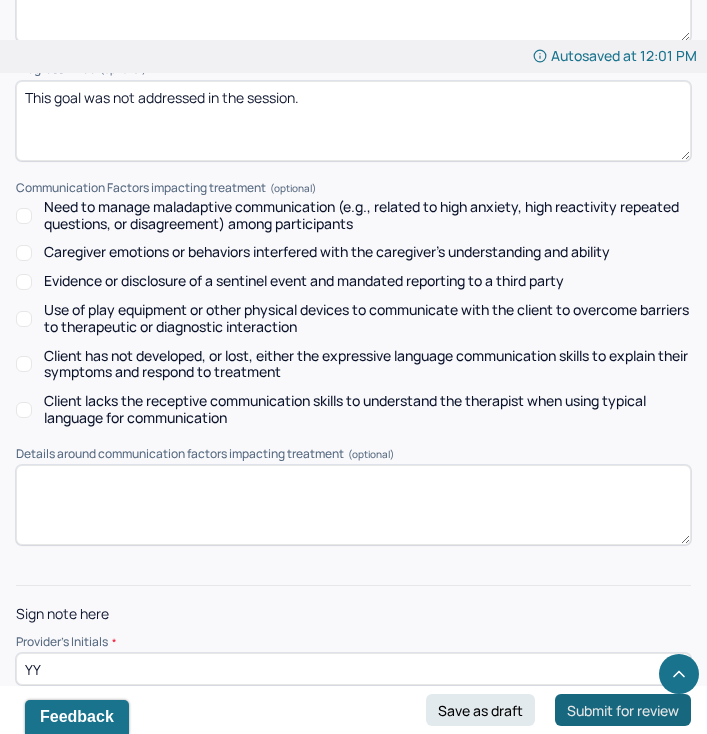 click on "Submit for review" at bounding box center (623, 710) 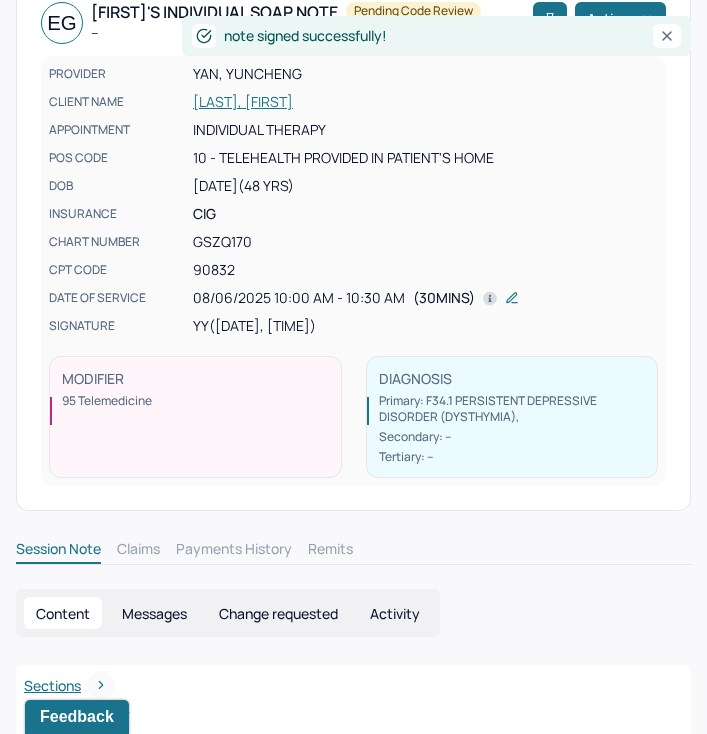 scroll, scrollTop: 0, scrollLeft: 0, axis: both 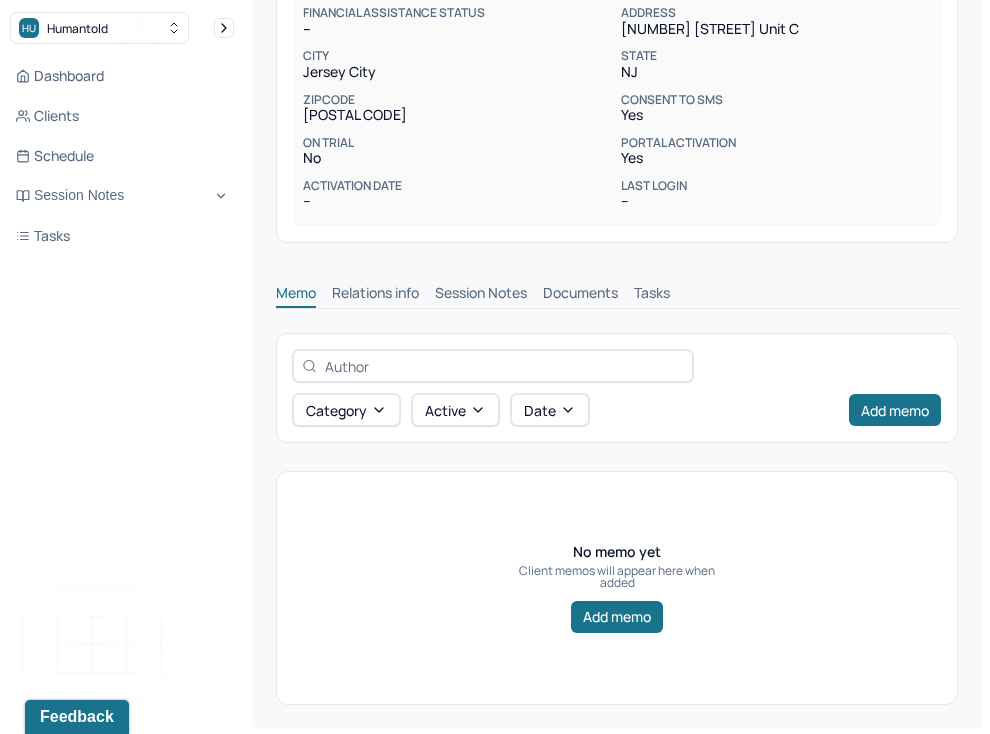 click on "Session Notes" at bounding box center [481, 295] 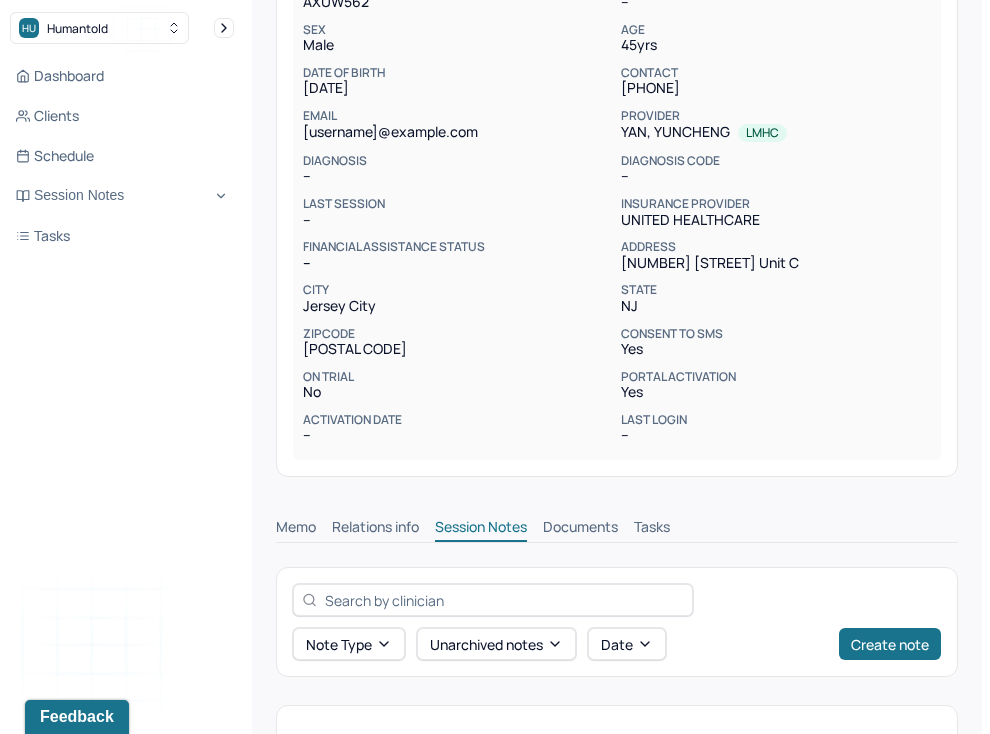 scroll, scrollTop: 205, scrollLeft: 0, axis: vertical 